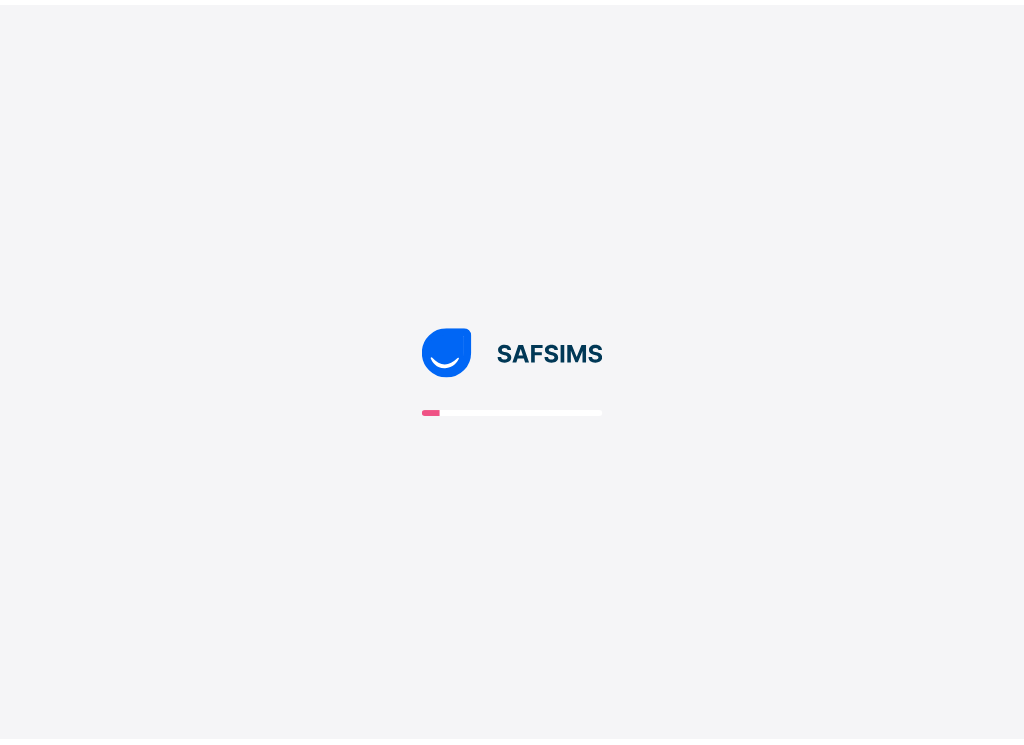 scroll, scrollTop: 0, scrollLeft: 0, axis: both 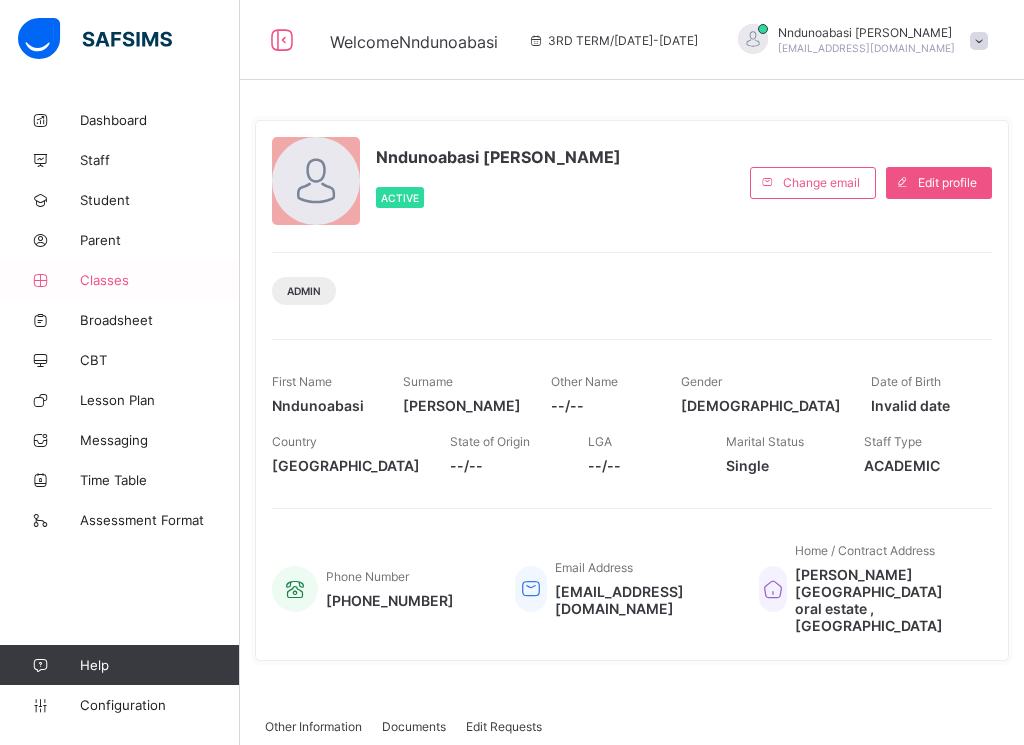 click on "Classes" at bounding box center (160, 280) 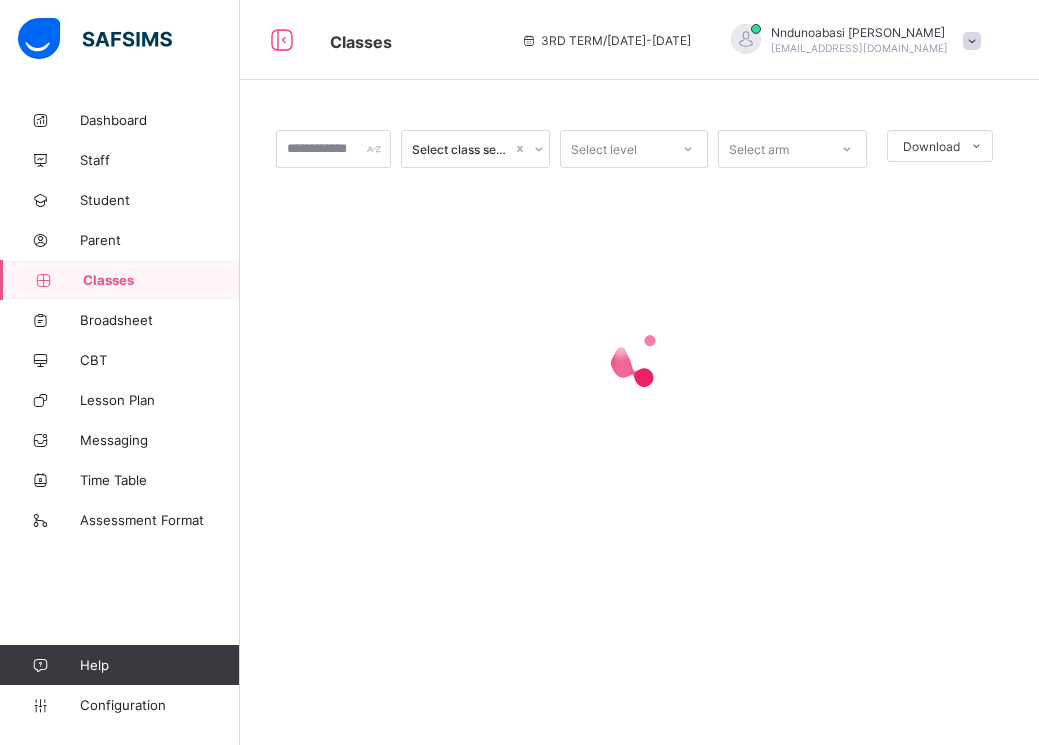 click on "Classes" at bounding box center (161, 280) 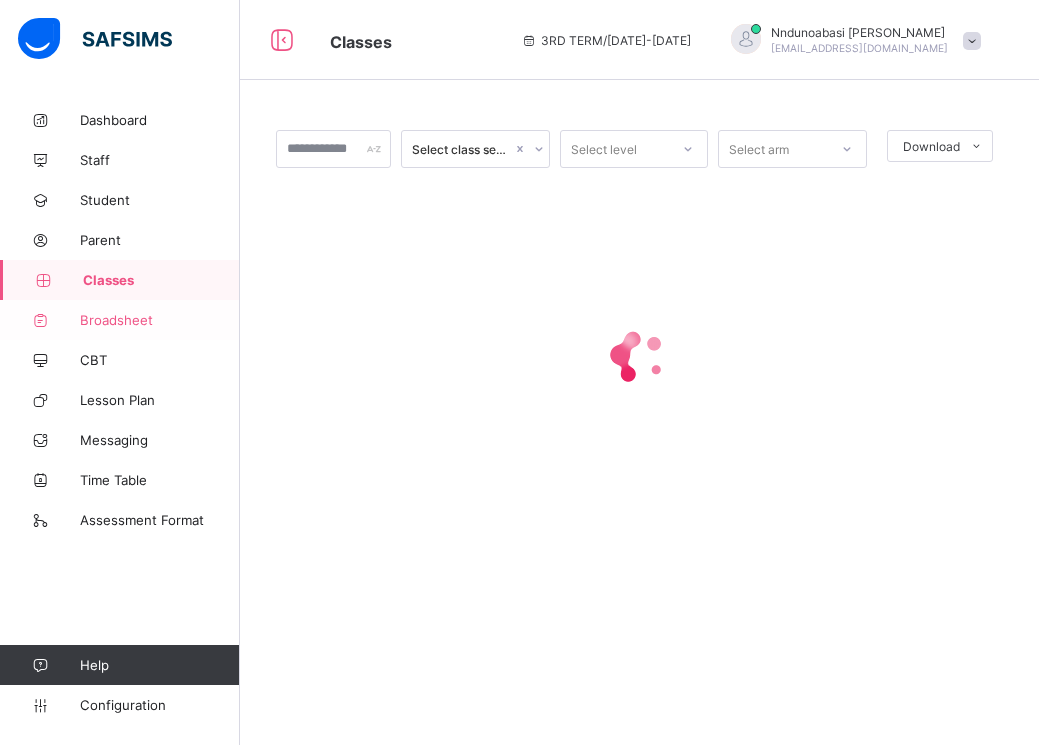 click on "Broadsheet" at bounding box center (160, 320) 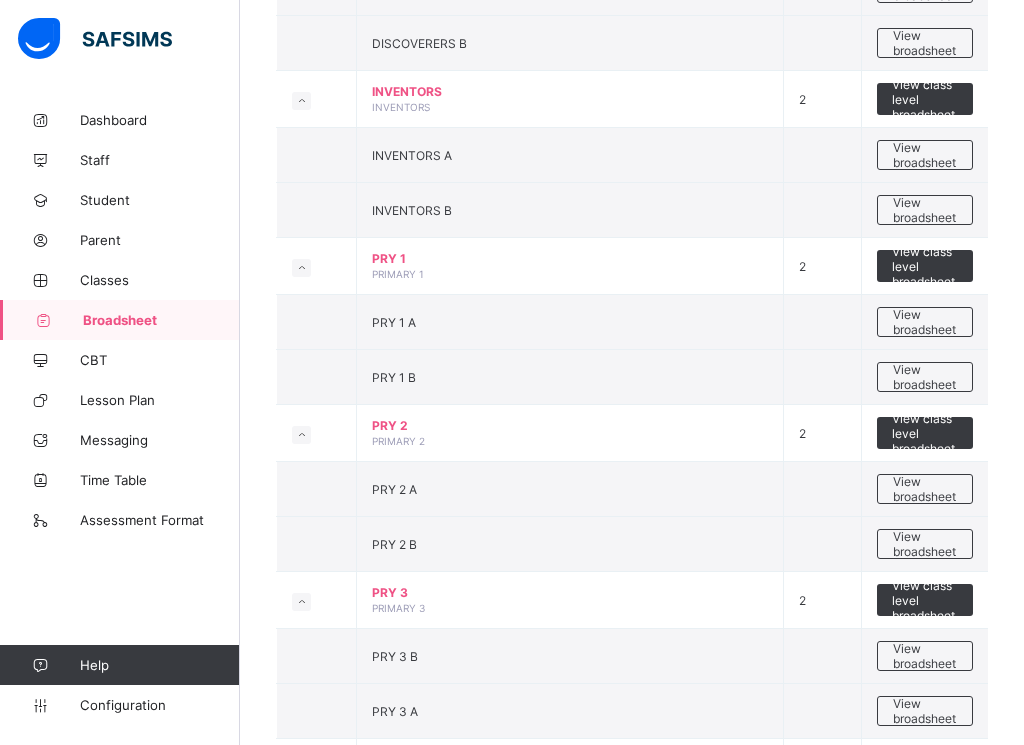 scroll, scrollTop: 600, scrollLeft: 0, axis: vertical 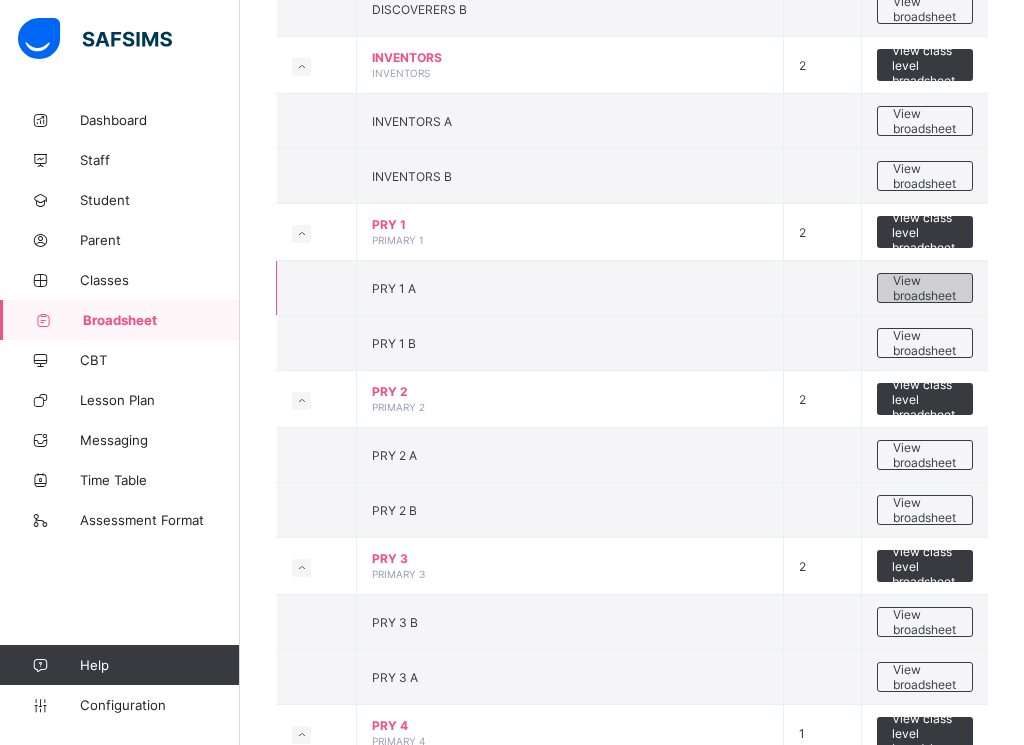click on "View broadsheet" at bounding box center (925, 288) 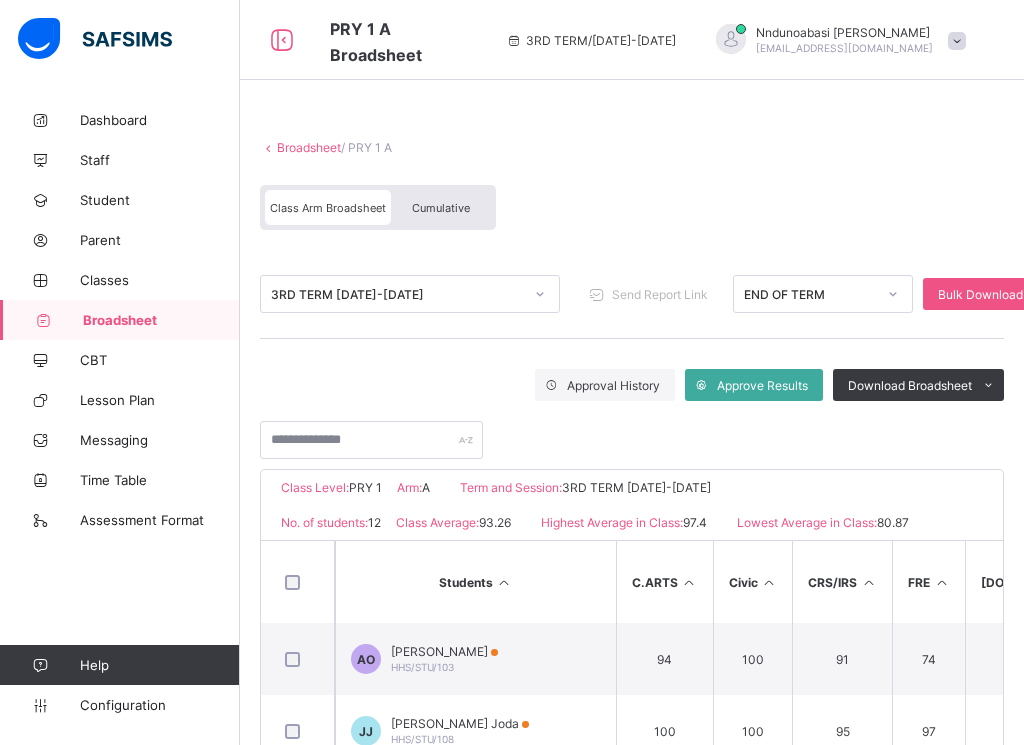 click on "Cumulative" at bounding box center (441, 207) 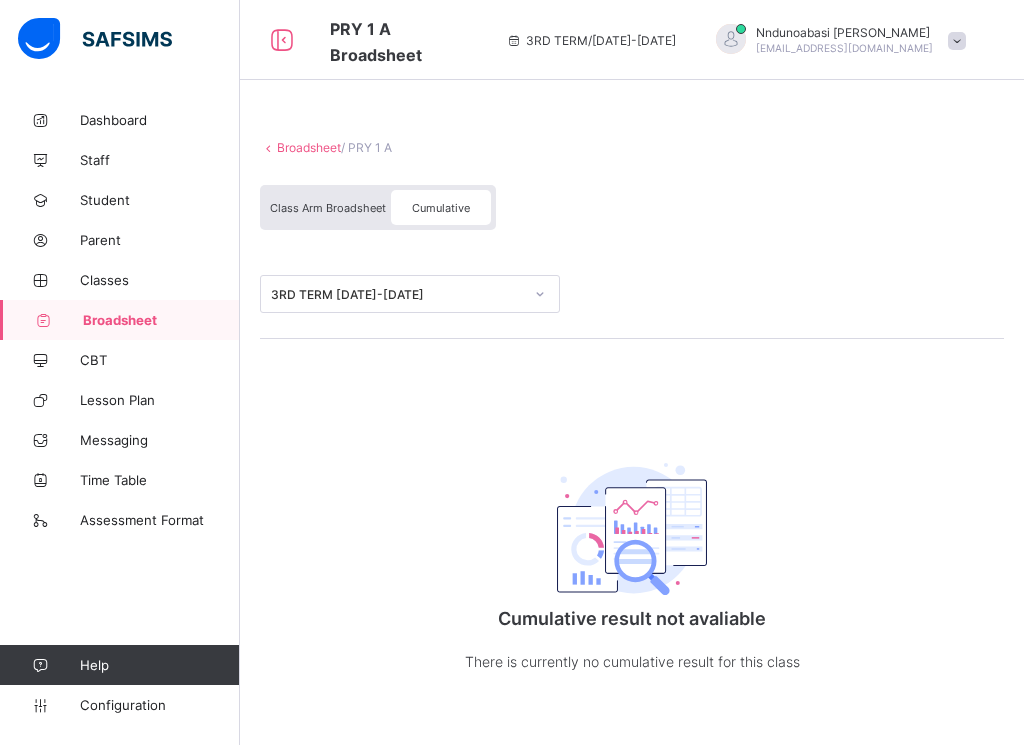 click on "Class Arm Broadsheet" at bounding box center (328, 208) 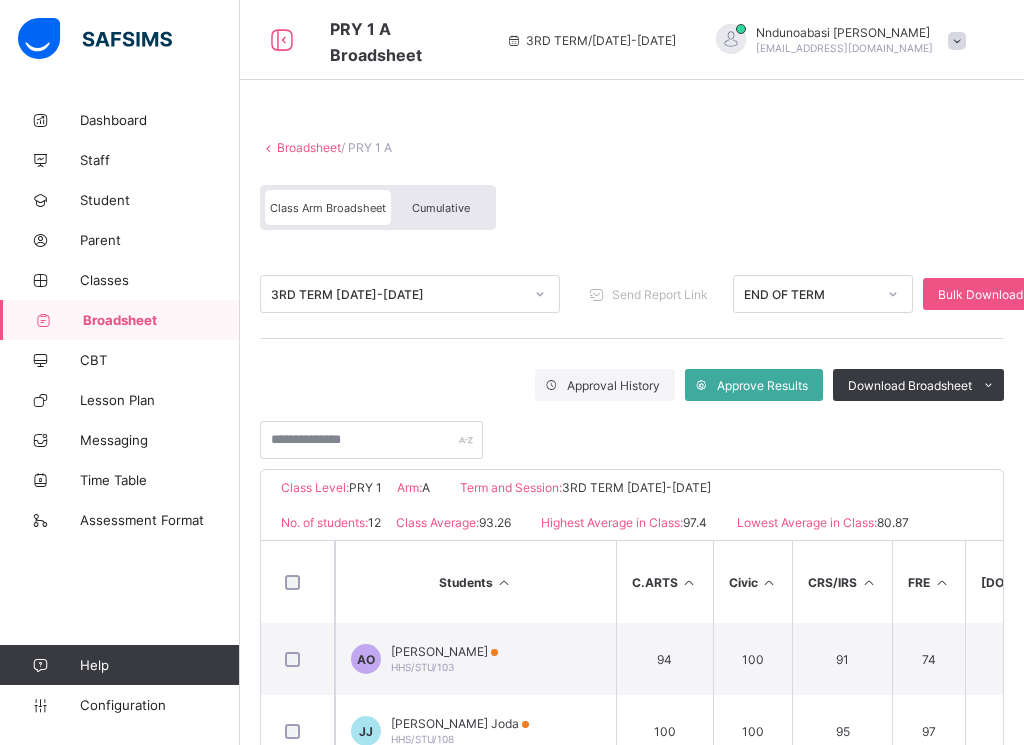 click 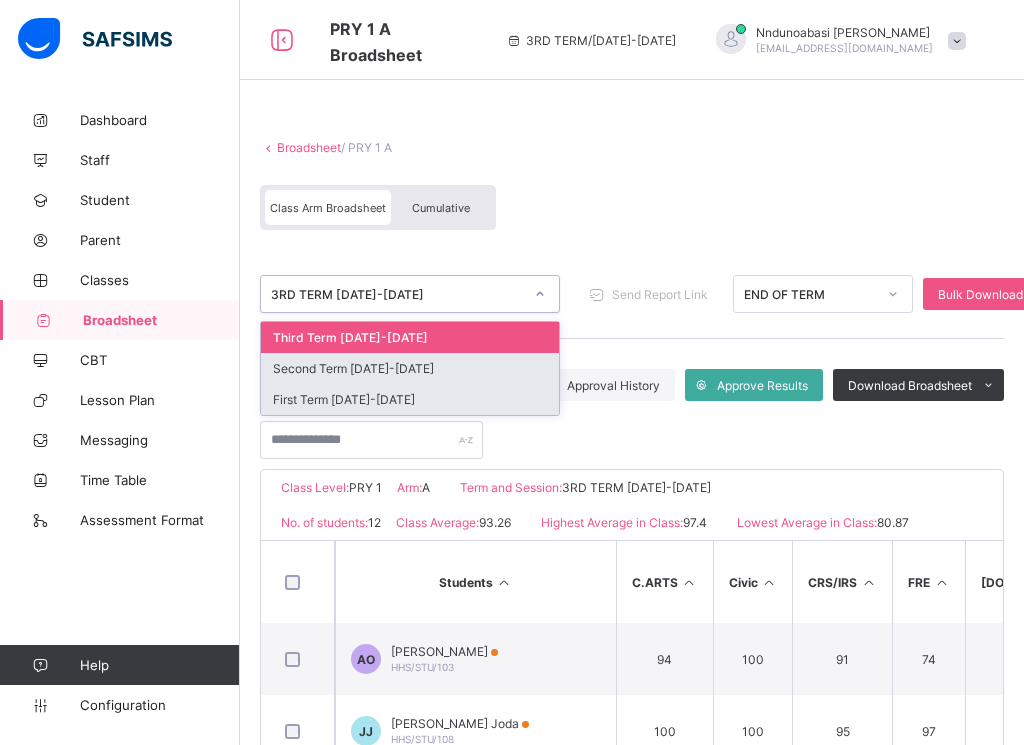 click on "Second Term 2024-2025" at bounding box center (410, 368) 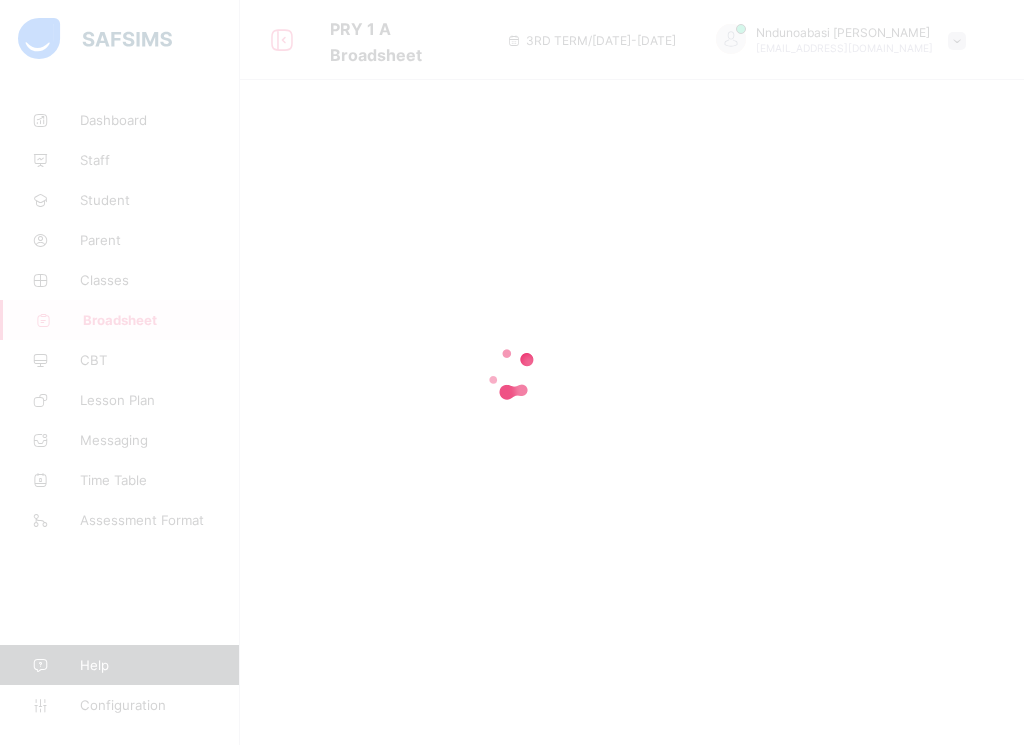 click 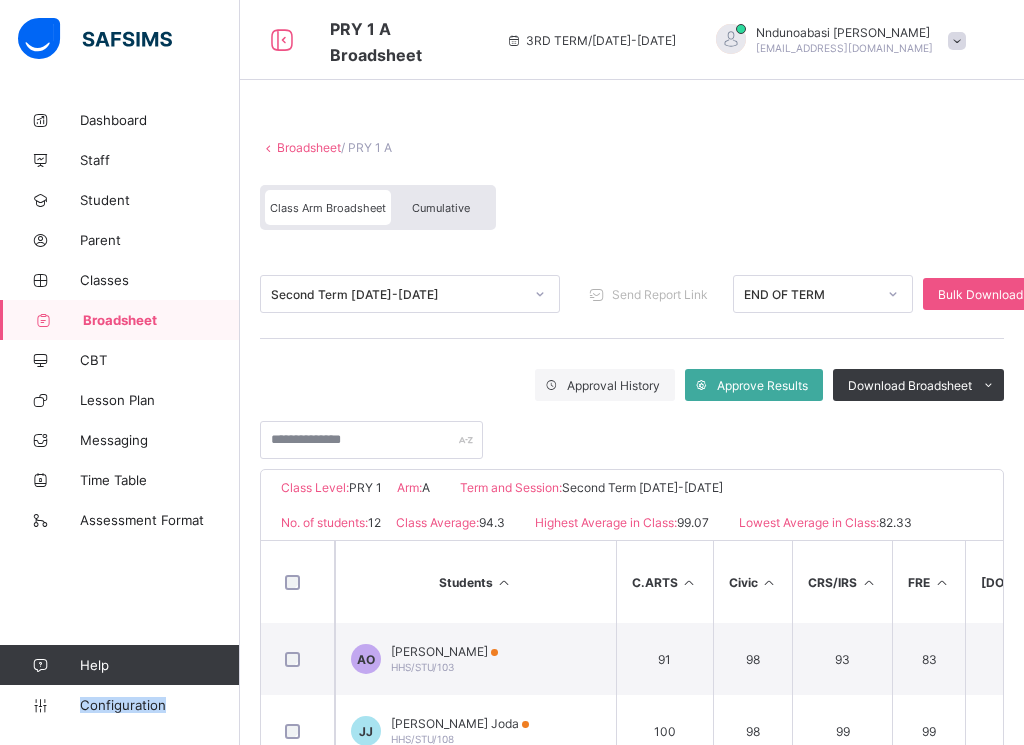 scroll, scrollTop: 336, scrollLeft: 0, axis: vertical 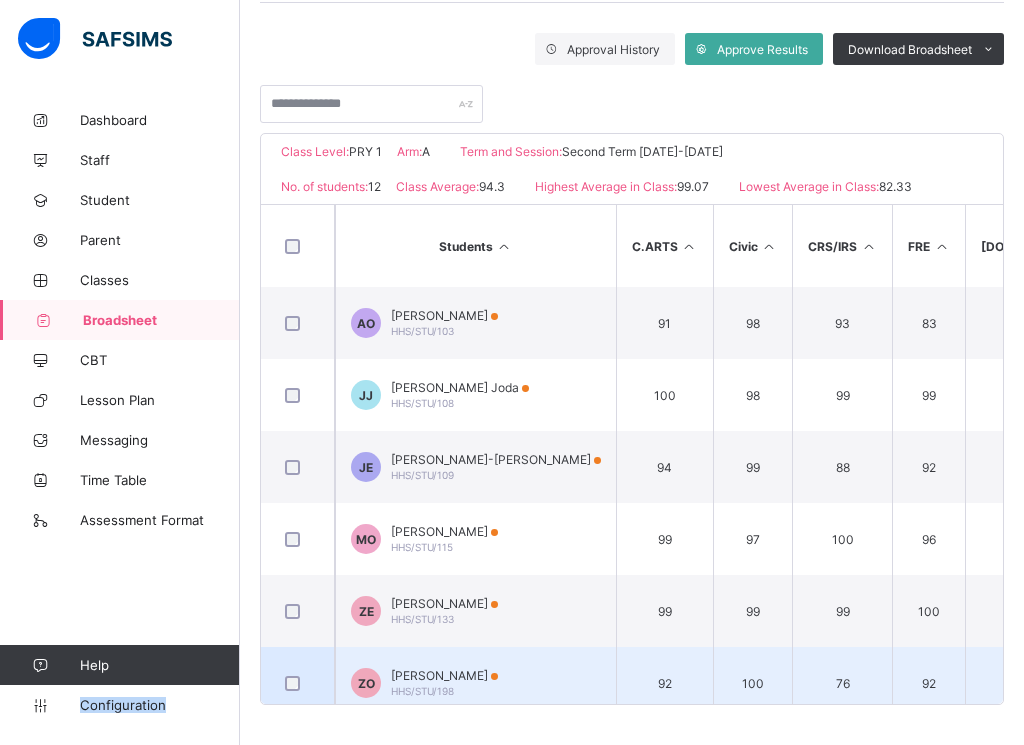 click on "93" at bounding box center (1043, 683) 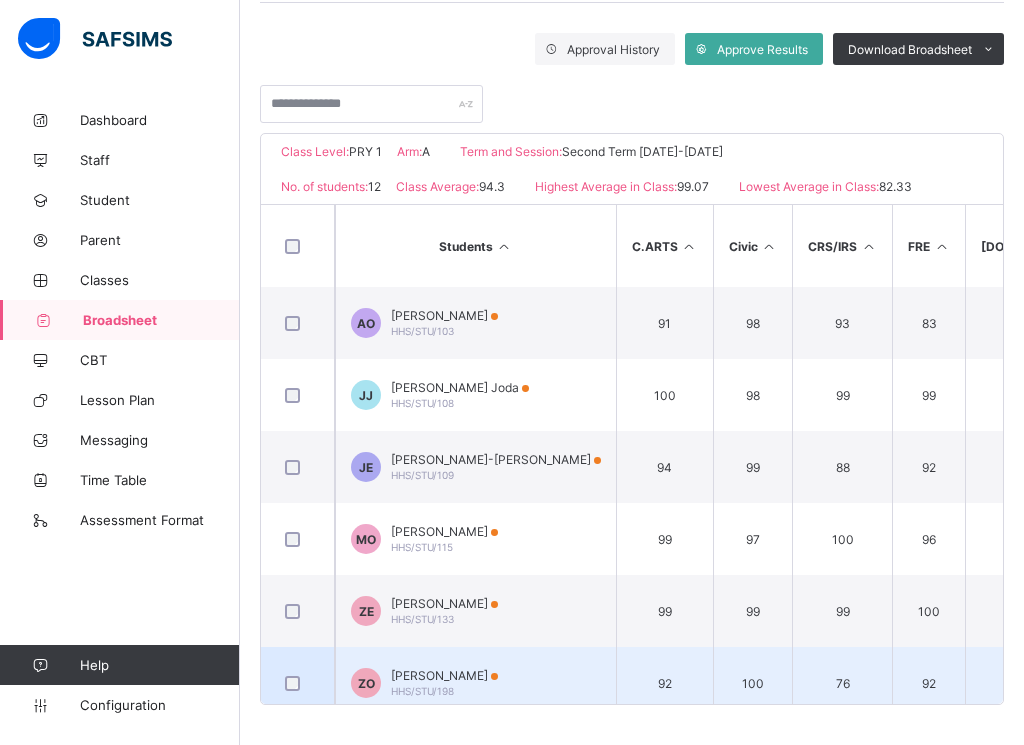 click on "93" at bounding box center [1043, 683] 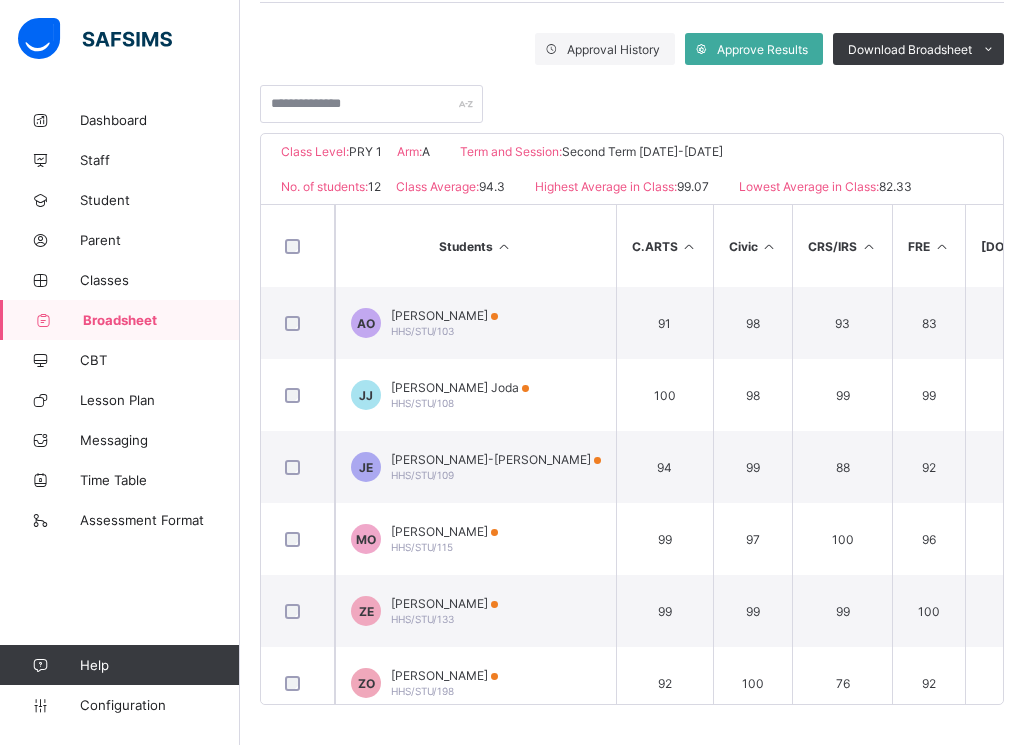 click on "Broadsheet  / PRY 1 A Class Arm Broadsheet Cumulative Second Term 2024-2025 Send Report Link END OF TERM Bulk Download Reportsheet  Approval History  Approve Results Download Broadsheet PDF Excel sheet Happy Hearts School Date: 11th Jul 2025, 3:14:00 pm  Class Level:  PRY 1  Arm:  A  Term and Session:  Second Term 2024-2025  No. of students:  12  Class Average:  94.3  Highest Average in Class:  99.07  Lowest Average in Class:  82.33 S/NO Admission No. Full Name C.ARTS Civic CRS/IRS FRE G.ST. ICT IGBO LIT MUSIC NUM Q.R SCI V.R Vocation YORUBA TOTAL Average Position  Grade 1 HHS/STU/103 Ayodimeji  Omidiji   91   98   93   83   86   94   84   95   98   99   100   96   96   100   100 1413 94.2 8th A 2 HHS/STU/108 Jayce Diekokolaoluwa Joda   100   98   99   99   100   96   98   99   97   100   100   100   100   100   100 1486 99.07 1st A 3 HHS/STU/109 Jaysen Chibuikem Eche-Ben   94   99   88   92   92   94   77   93   78   93   99   97   98   99   100 1393 92.87 10th A 4 HHS/STU/115 Makayla  Oha   99   97   100" at bounding box center (632, 254) 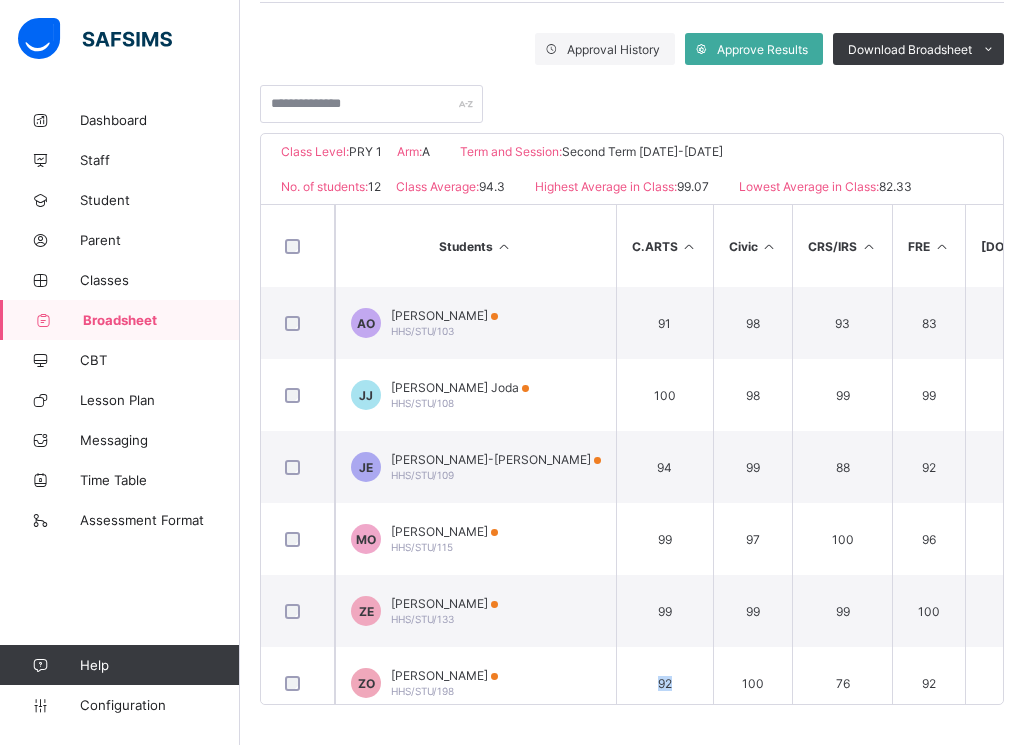click on "Broadsheet  / PRY 1 A Class Arm Broadsheet Cumulative Second Term 2024-2025 Send Report Link END OF TERM Bulk Download Reportsheet  Approval History  Approve Results Download Broadsheet PDF Excel sheet Happy Hearts School Date: 11th Jul 2025, 3:14:00 pm  Class Level:  PRY 1  Arm:  A  Term and Session:  Second Term 2024-2025  No. of students:  12  Class Average:  94.3  Highest Average in Class:  99.07  Lowest Average in Class:  82.33 S/NO Admission No. Full Name C.ARTS Civic CRS/IRS FRE G.ST. ICT IGBO LIT MUSIC NUM Q.R SCI V.R Vocation YORUBA TOTAL Average Position  Grade 1 HHS/STU/103 Ayodimeji  Omidiji   91   98   93   83   86   94   84   95   98   99   100   96   96   100   100 1413 94.2 8th A 2 HHS/STU/108 Jayce Diekokolaoluwa Joda   100   98   99   99   100   96   98   99   97   100   100   100   100   100   100 1486 99.07 1st A 3 HHS/STU/109 Jaysen Chibuikem Eche-Ben   94   99   88   92   92   94   77   93   78   93   99   97   98   99   100 1393 92.87 10th A 4 HHS/STU/115 Makayla  Oha   99   97   100" at bounding box center [632, 254] 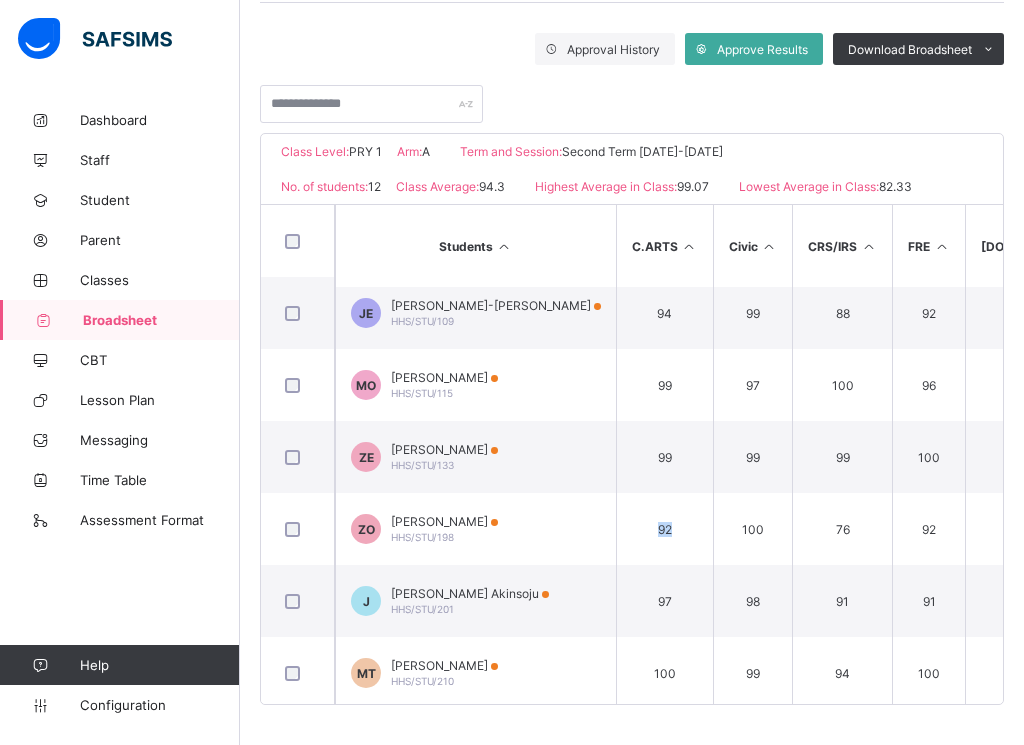 scroll, scrollTop: 24, scrollLeft: 0, axis: vertical 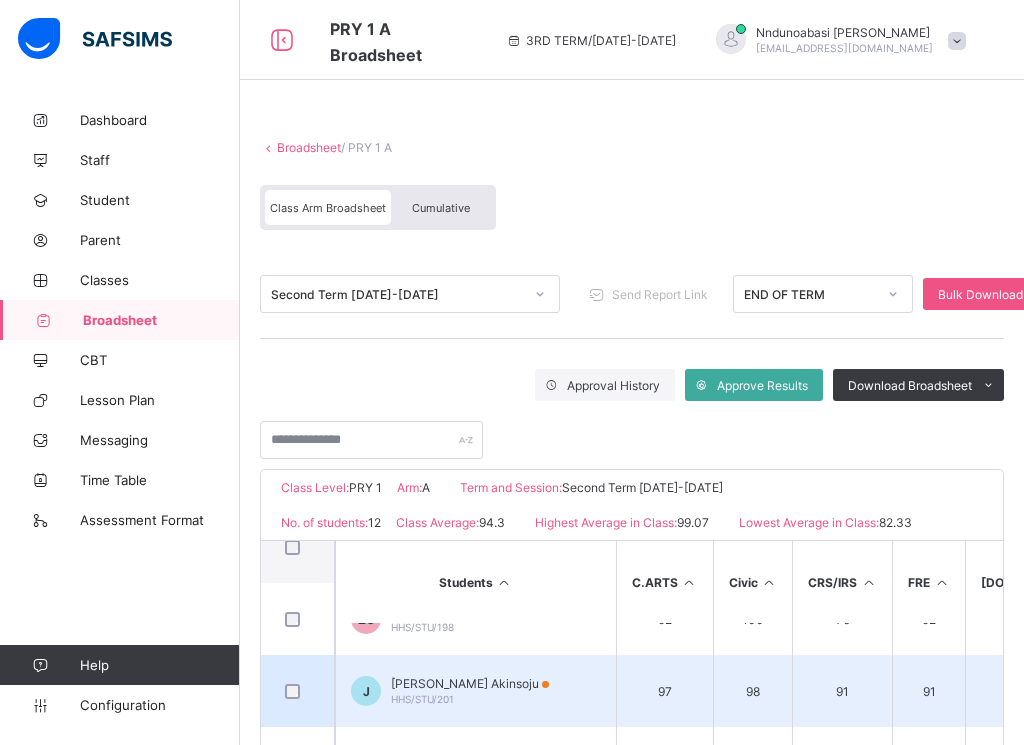 click on "99" at bounding box center (1043, 691) 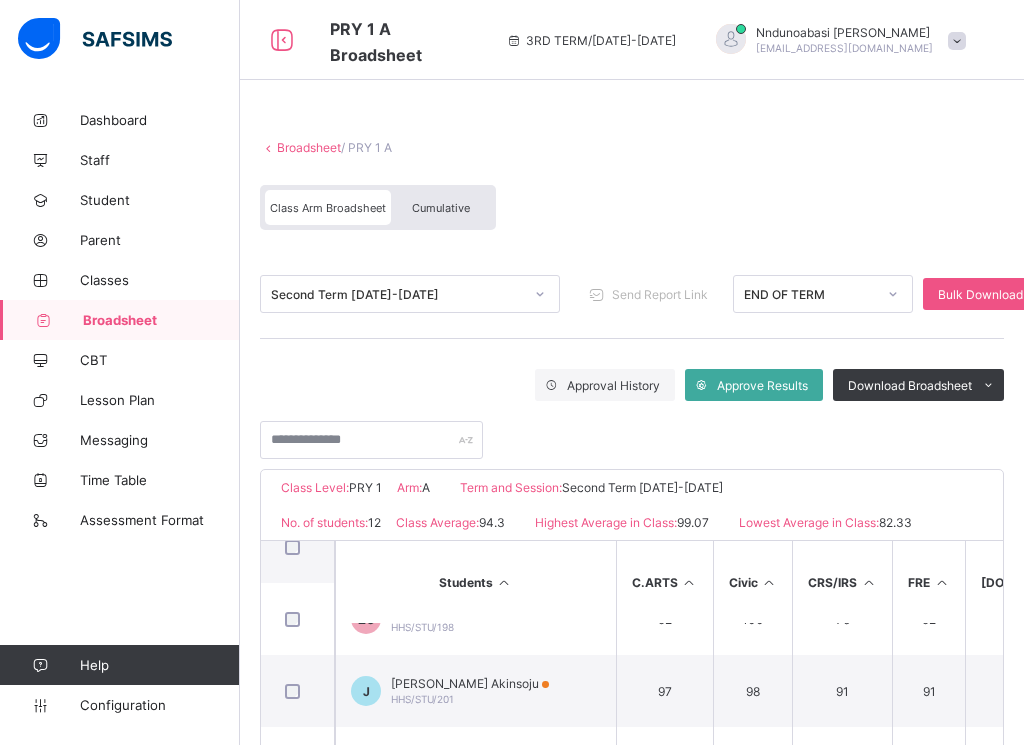 scroll, scrollTop: 336, scrollLeft: 0, axis: vertical 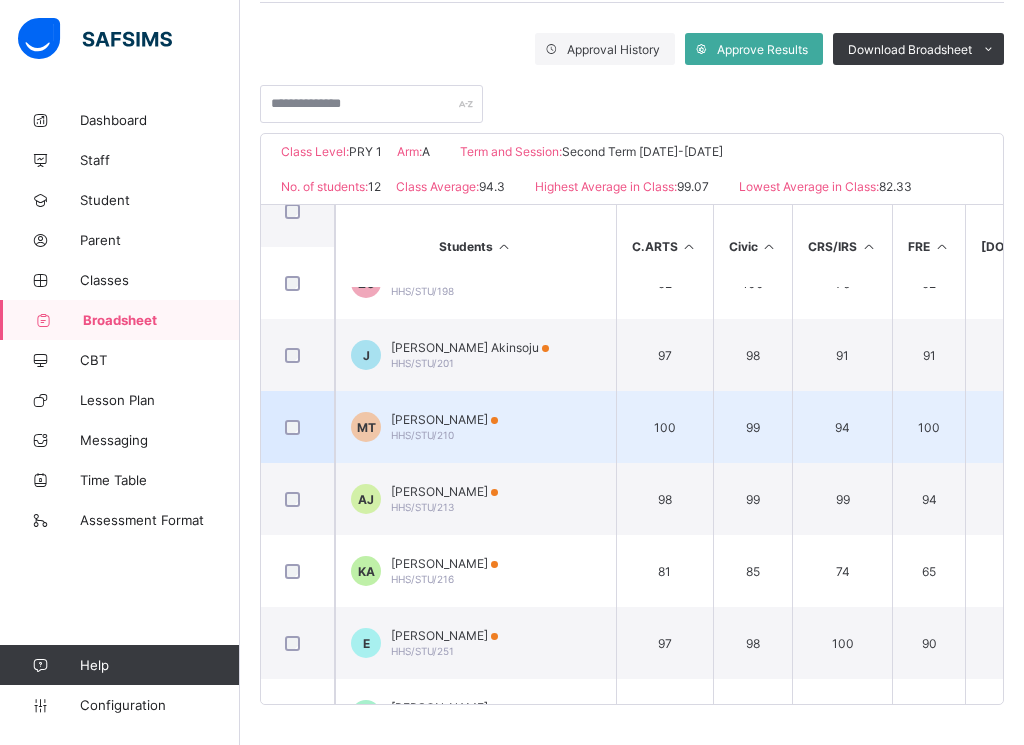 click on "MT Maisha  Tella   HHS/STU/210" at bounding box center (475, 427) 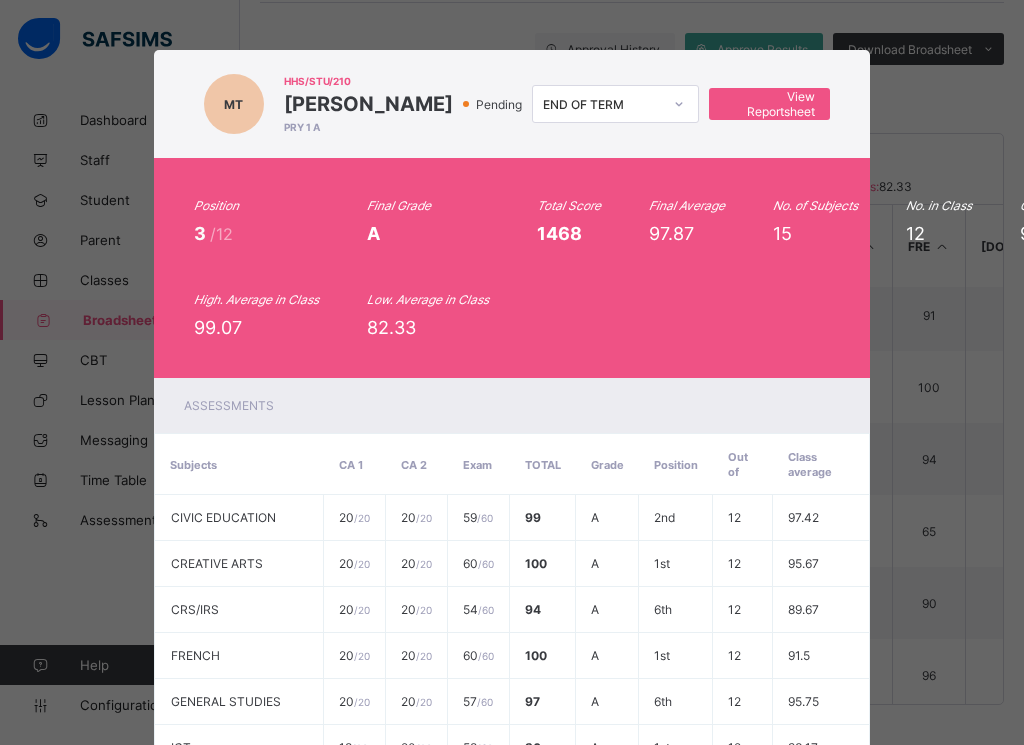 scroll, scrollTop: 455, scrollLeft: 0, axis: vertical 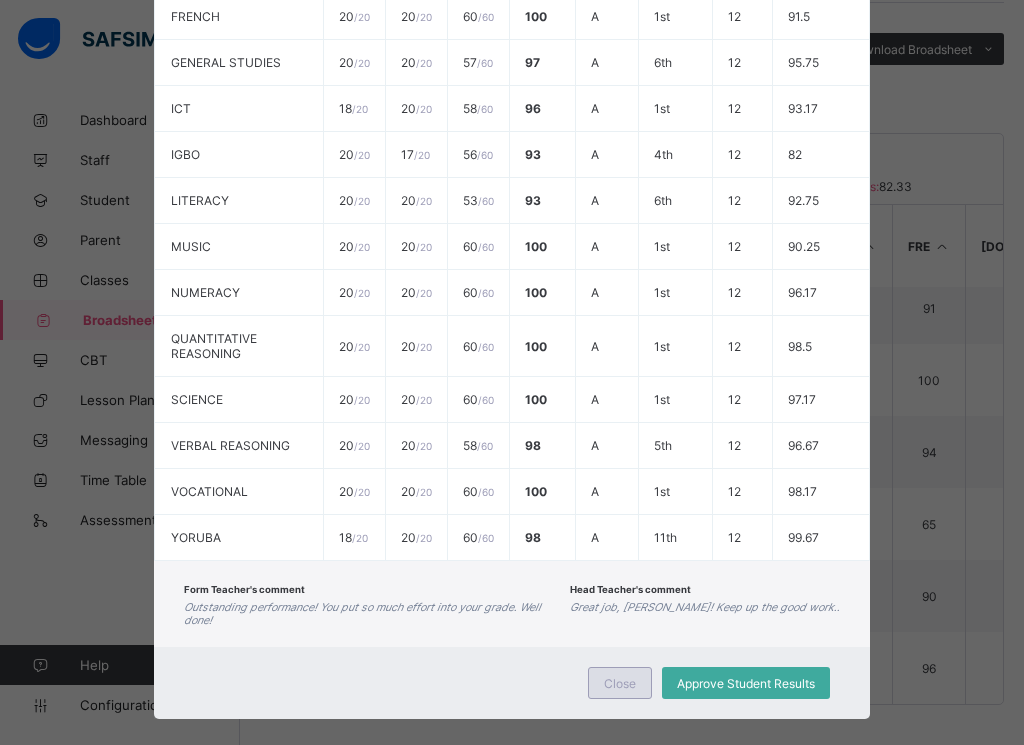 click on "Close" at bounding box center [620, 683] 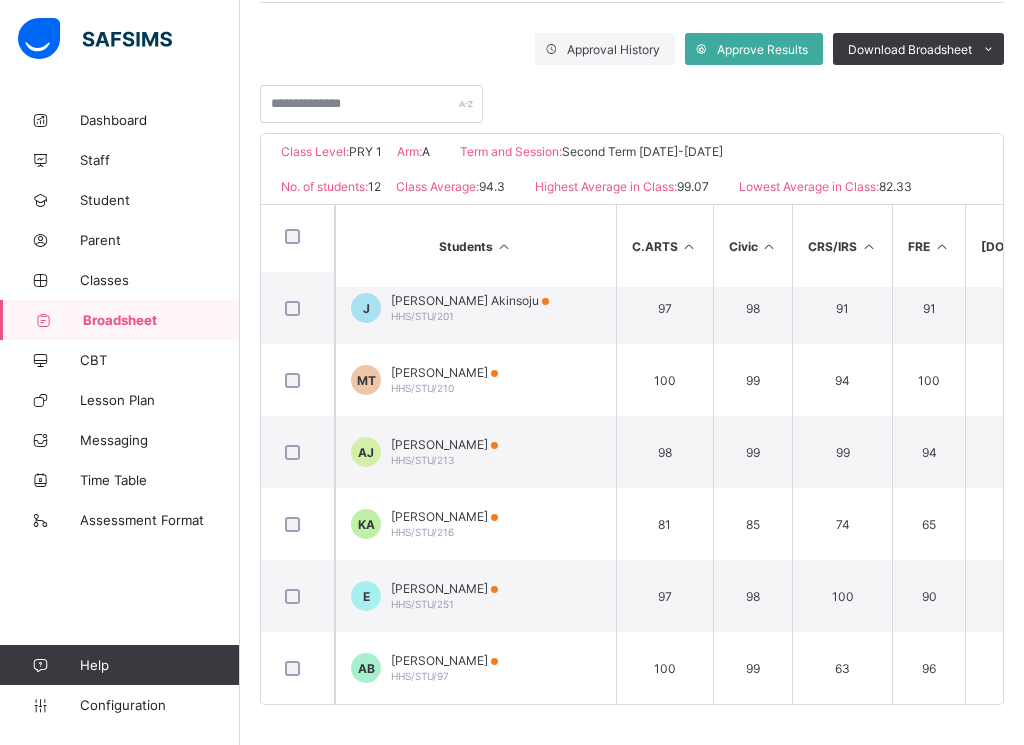 click on "KA Kylie  Adeshina   HHS/STU/216" at bounding box center (475, 524) 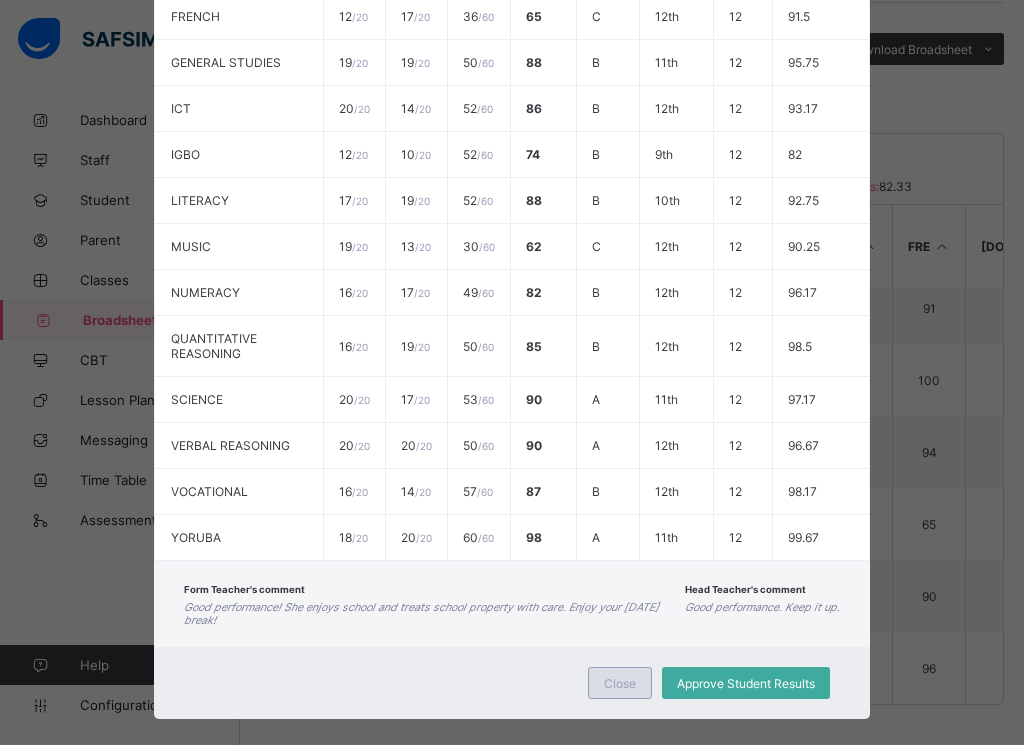 click on "Close" at bounding box center (620, 683) 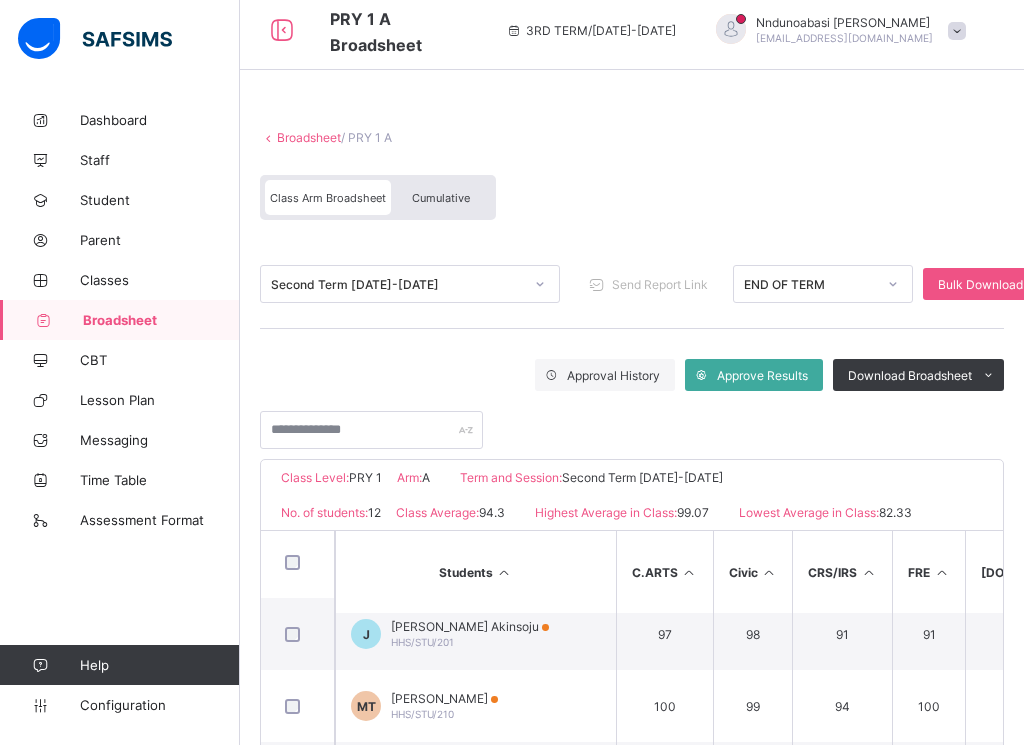 scroll, scrollTop: 0, scrollLeft: 0, axis: both 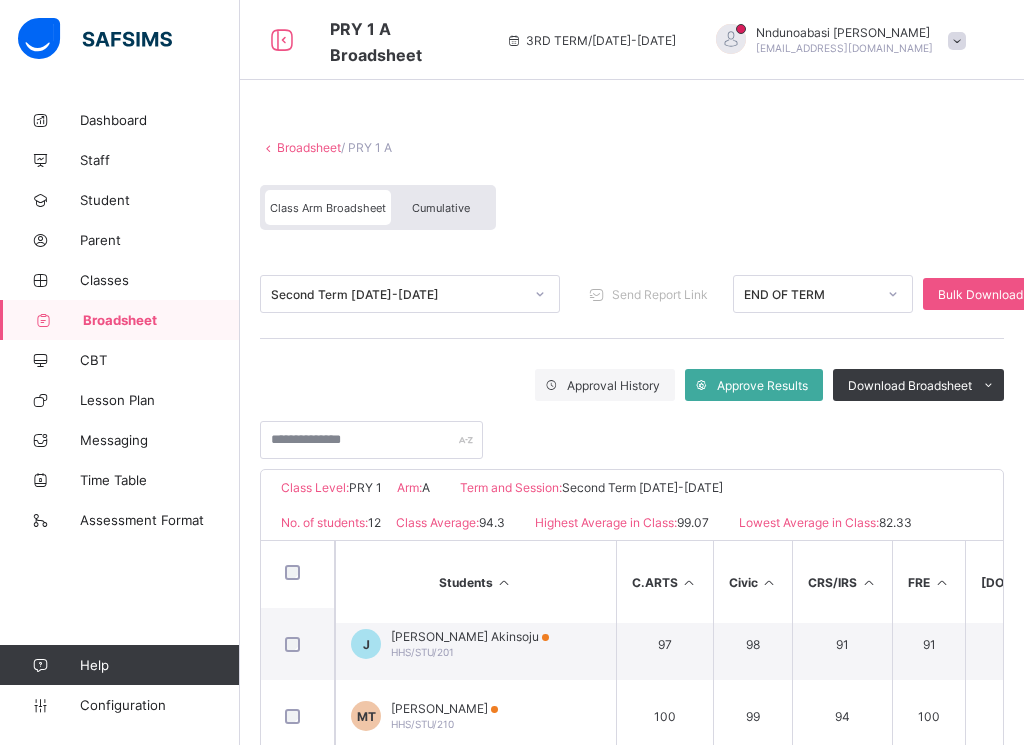 click at bounding box center [540, 294] 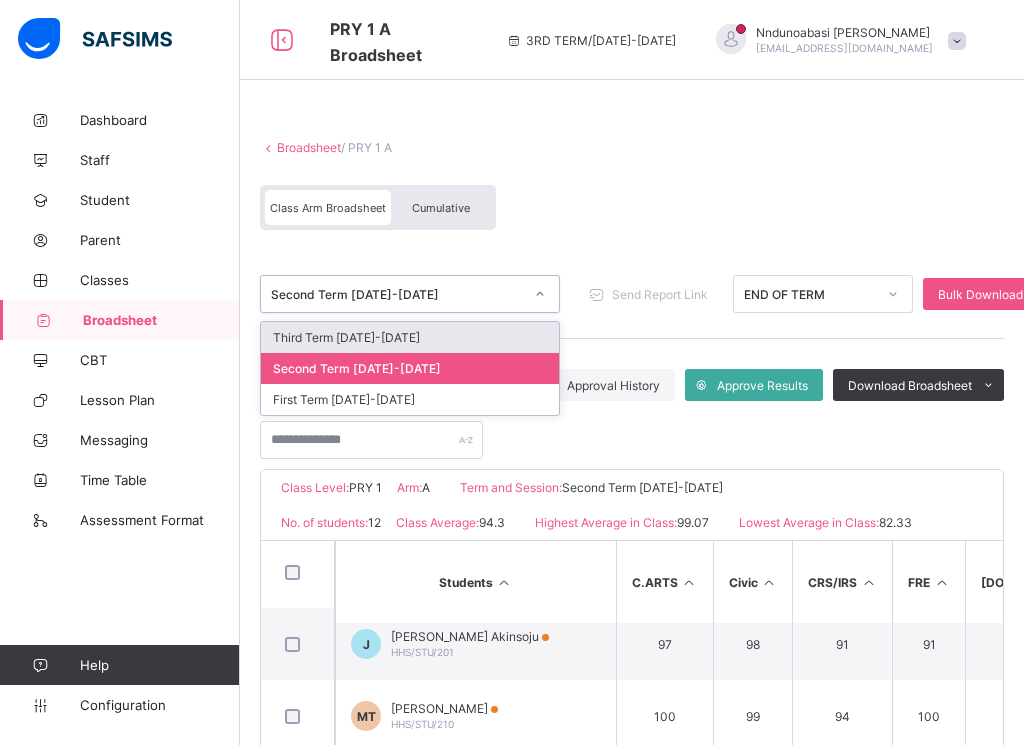 click on "Third Term 2024-2025" at bounding box center [410, 337] 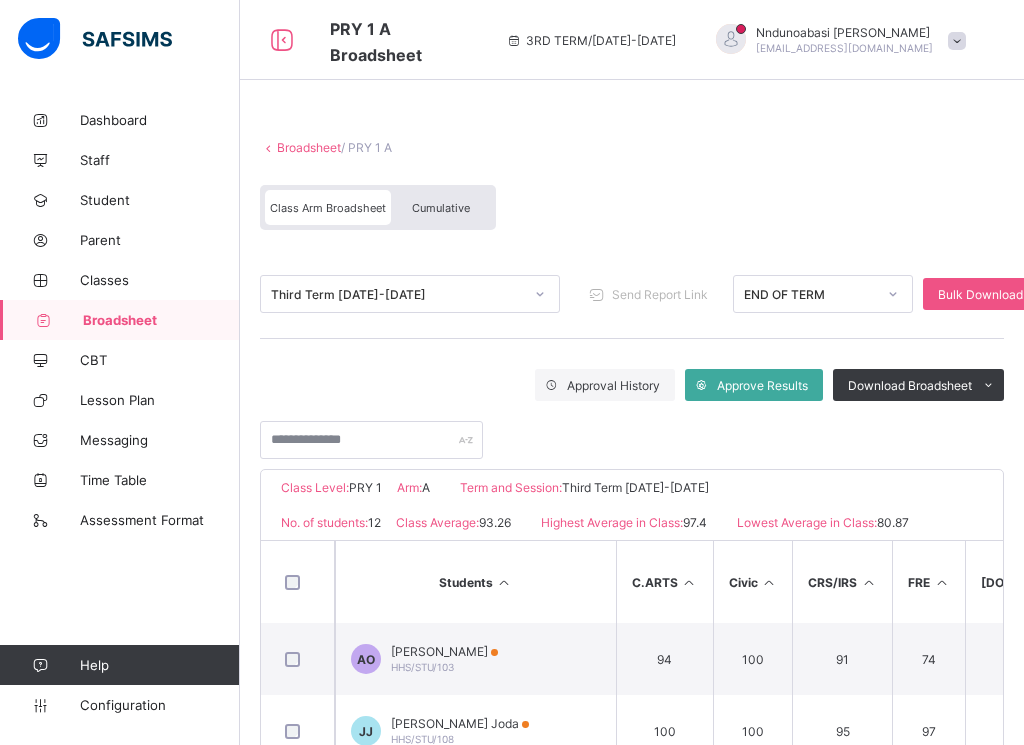 click on "Cumulative" at bounding box center (441, 207) 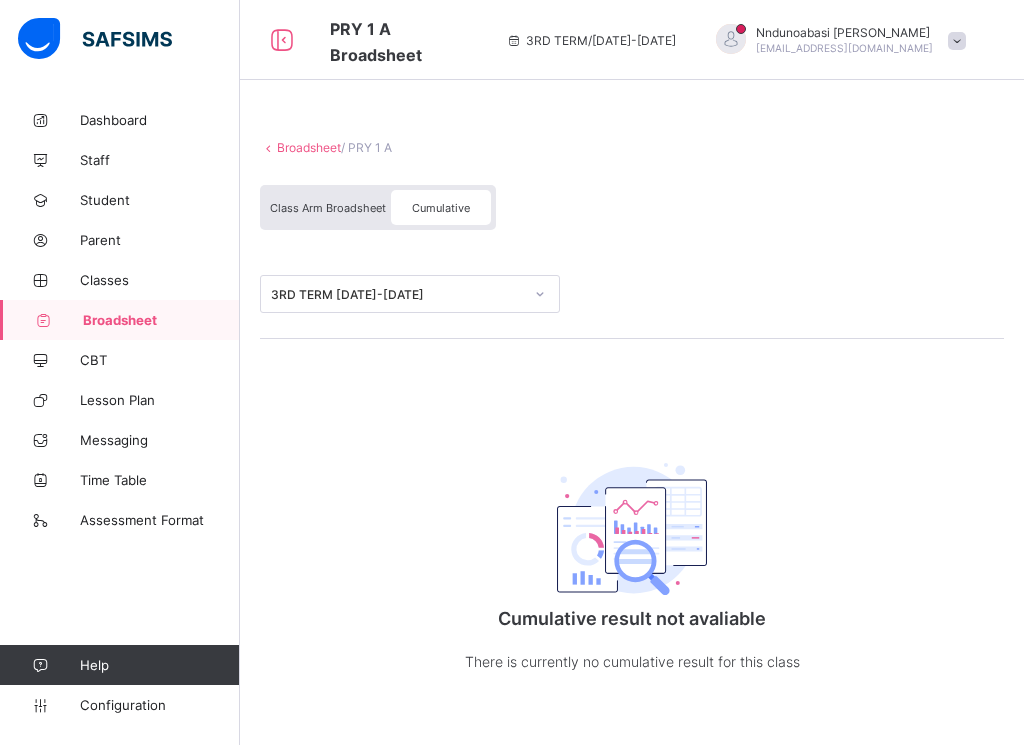 click on "Class Arm Broadsheet" at bounding box center (328, 207) 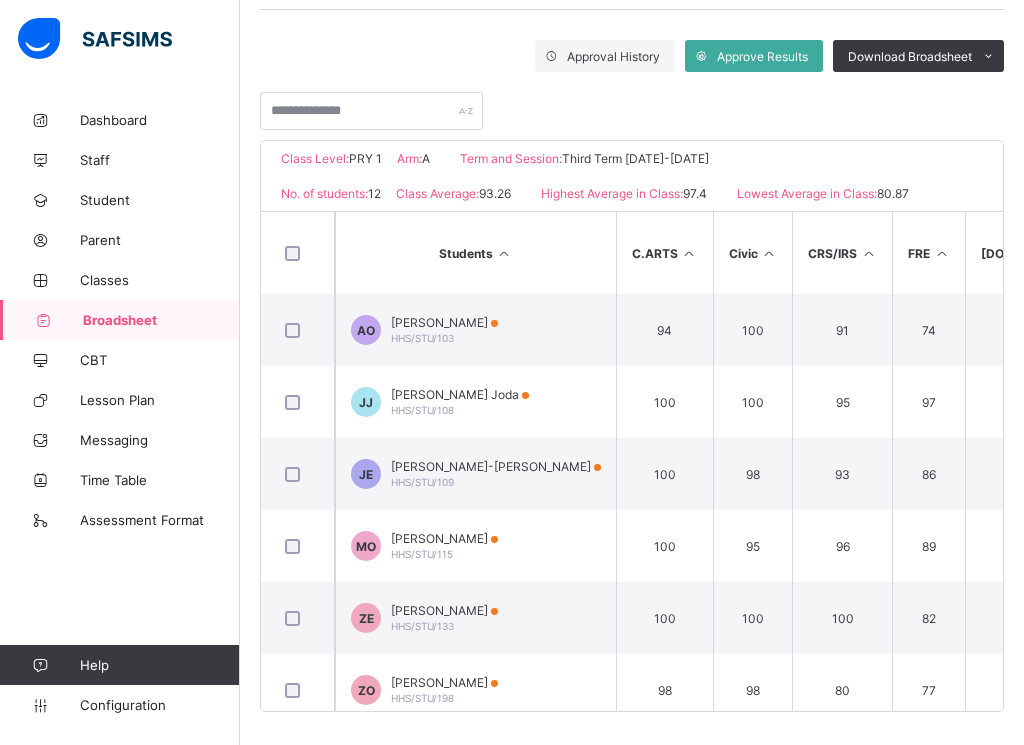 scroll, scrollTop: 336, scrollLeft: 0, axis: vertical 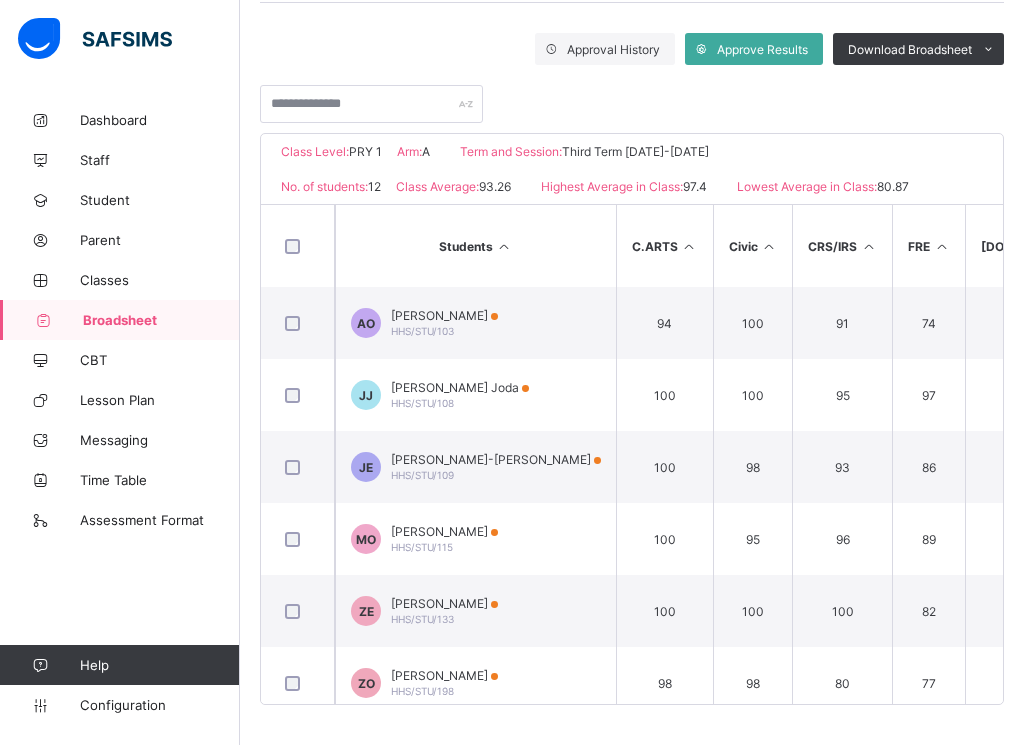 click on "Broadsheet  / PRY 1 A Class Arm Broadsheet Cumulative Third Term 2024-2025 Send Report Link END OF TERM Bulk Download Reportsheet  Approval History  Approve Results Download Broadsheet PDF Excel sheet Happy Hearts School Date: 11th Jul 2025, 3:20:49 pm  Class Level:  PRY 1  Arm:  A  Term and Session:  Third Term 2024-2025  No. of students:  12  Class Average:  93.26  Highest Average in Class:  97.4  Lowest Average in Class:  80.87 S/NO Admission No. Full Name C.ARTS Civic CRS/IRS FRE G.ST. ICT IGBO LIT MUSIC NUM Q.R SCI V.R Vocation YORUBA TOTAL Average Position  Grade 1 HHS/STU/103 Ayodimeji  Omidiji   94   100   91   74   98   76   82   90   86   100   98   96   98   96   100 1379 91.93 10th A 2 HHS/STU/108 Jayce Diekokolaoluwa Joda   100   100   95   97   100   79   92   100   81   98   100   99   100   100   100 1441 96.07 4th A 3 HHS/STU/109 Jaysen Chibuikem Eche-Ben   100   98   93   86   97   85   92   99   79   92   100   99   100   100   98 1418 94.53 6th A 4 HHS/STU/115 Makayla  Oha   100   95   96" at bounding box center [632, 254] 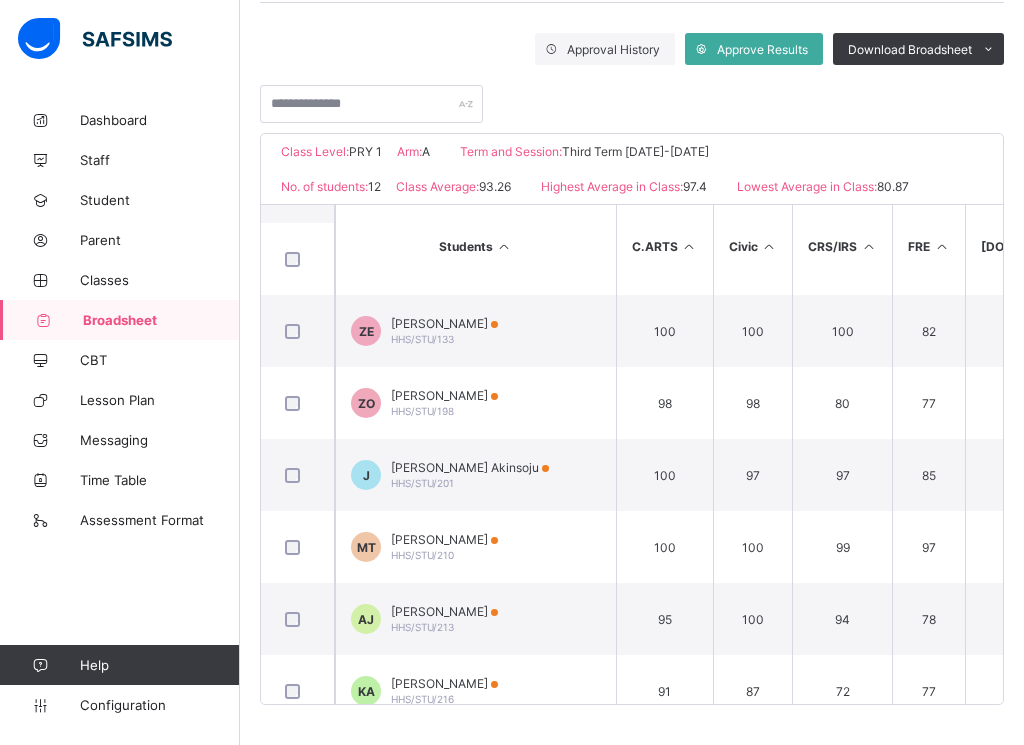 scroll, scrollTop: 320, scrollLeft: 0, axis: vertical 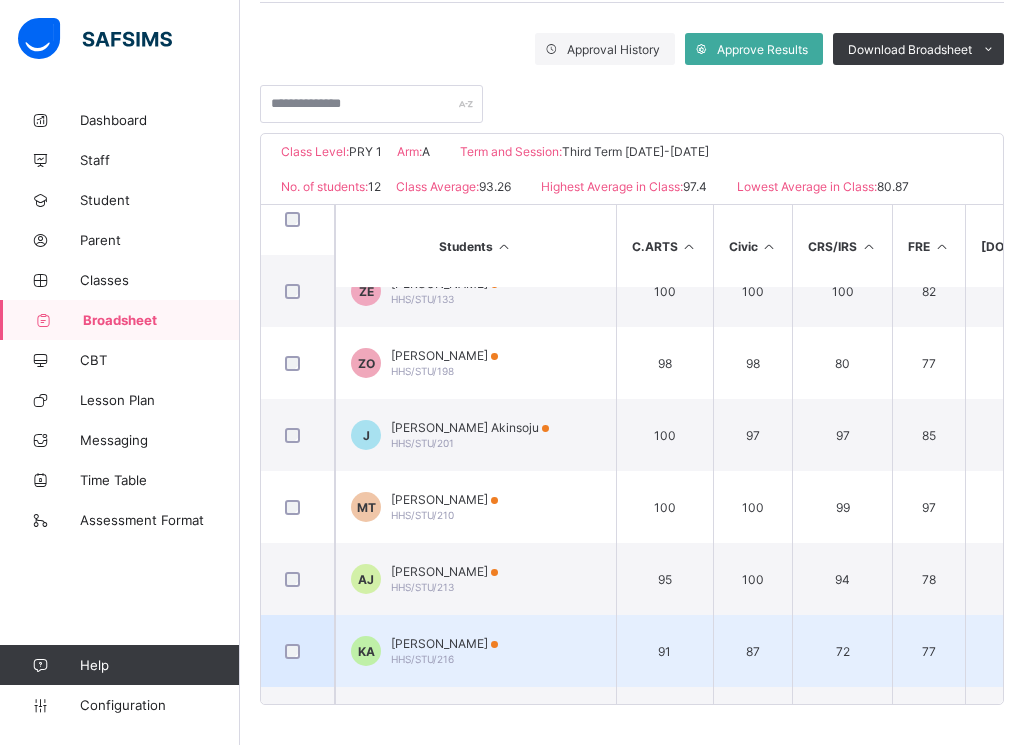 click on "87" at bounding box center [1043, 651] 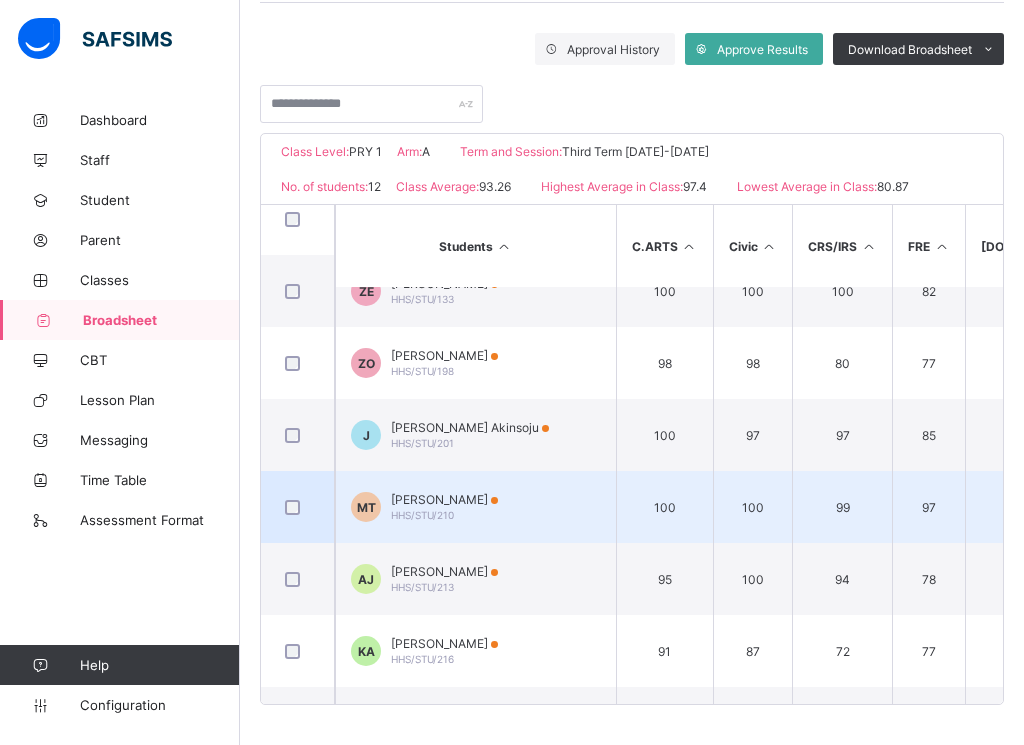 click on "100" at bounding box center [664, 507] 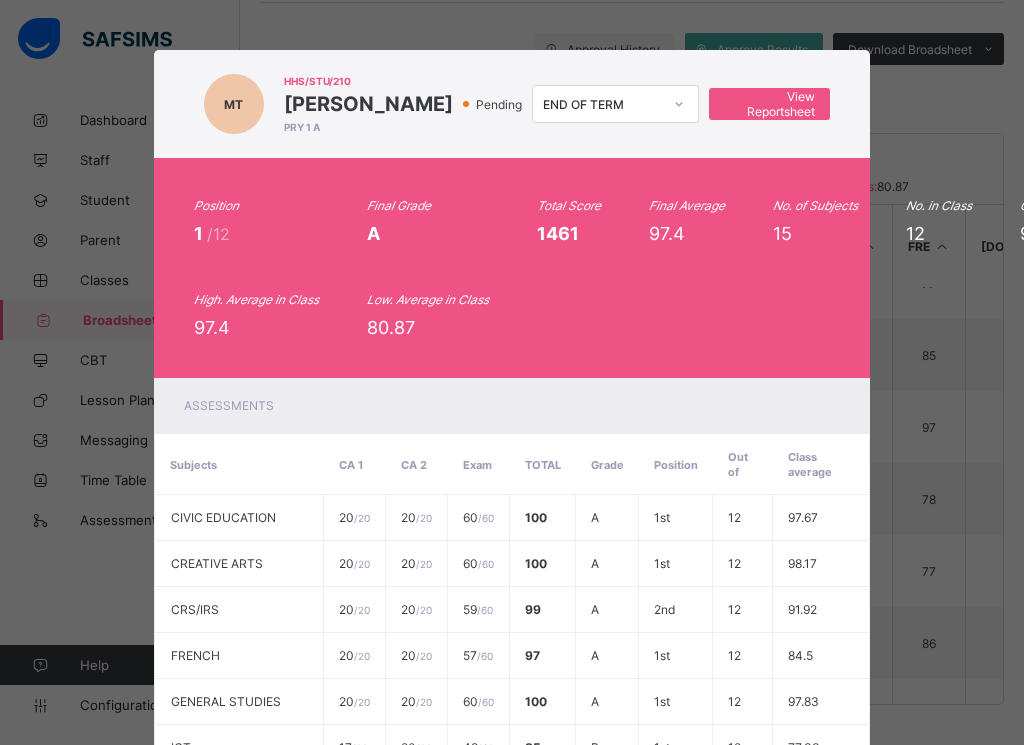 scroll, scrollTop: 440, scrollLeft: 0, axis: vertical 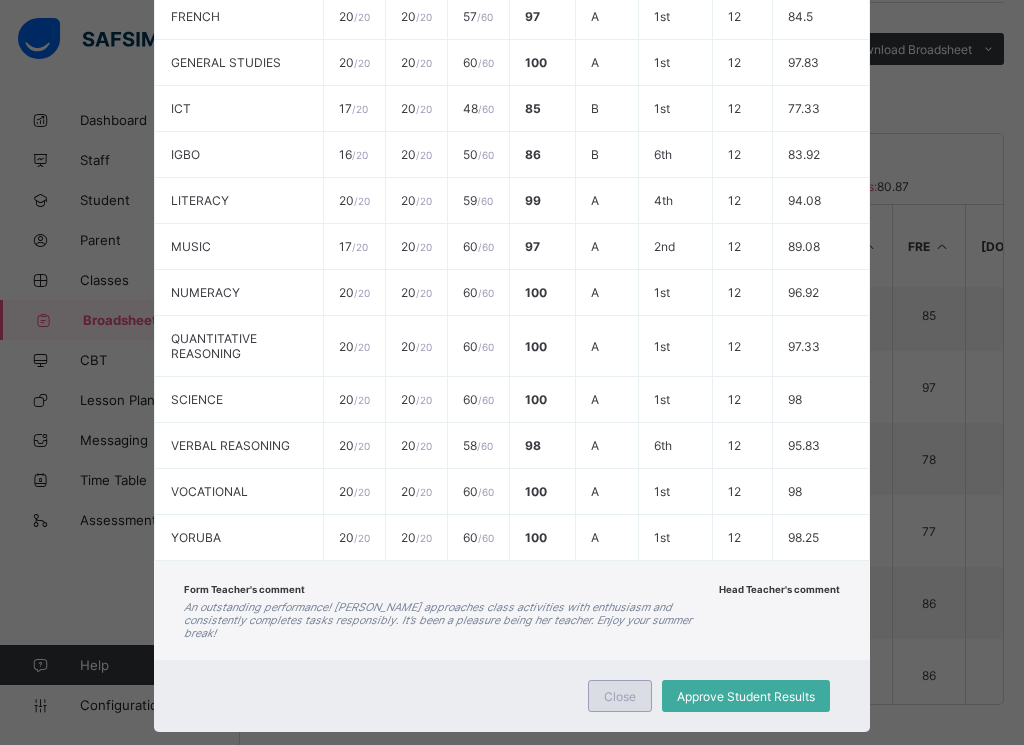 click on "Close" at bounding box center [620, 696] 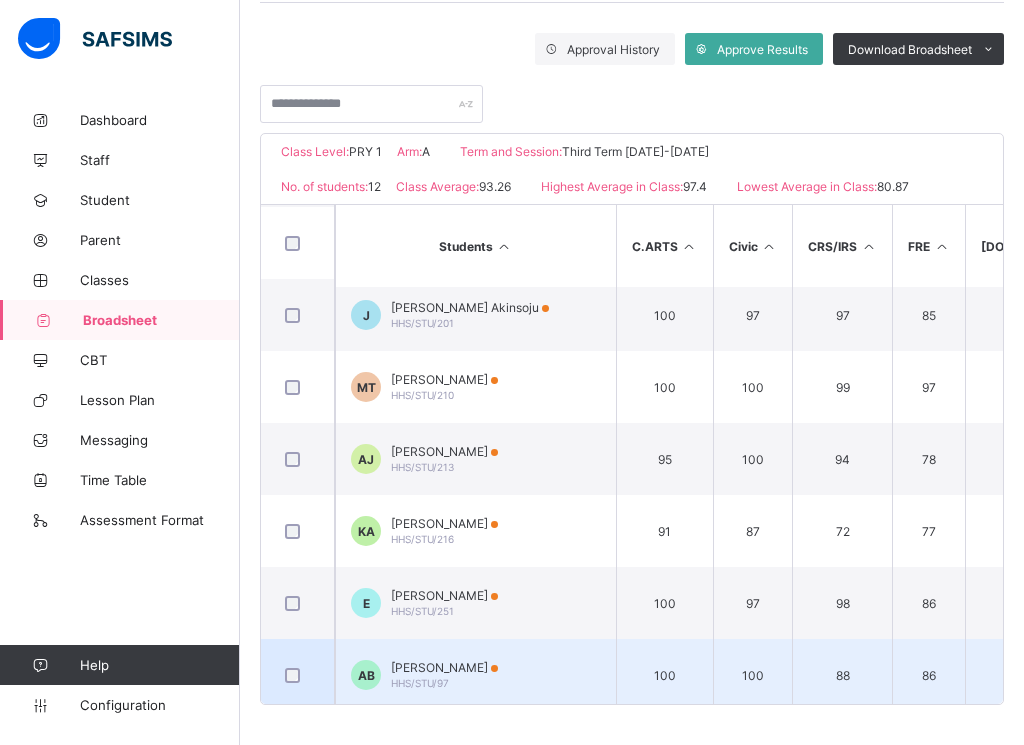 click on "AB Asahd  Balogun   HHS/STU/97" at bounding box center (475, 675) 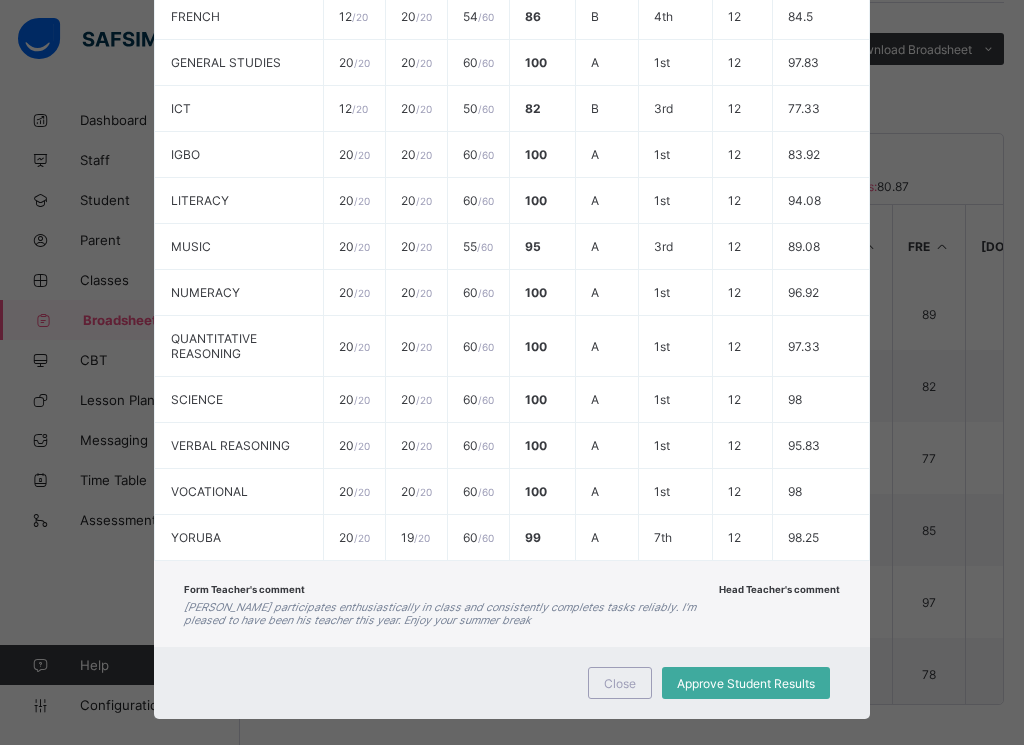 scroll, scrollTop: 160, scrollLeft: 0, axis: vertical 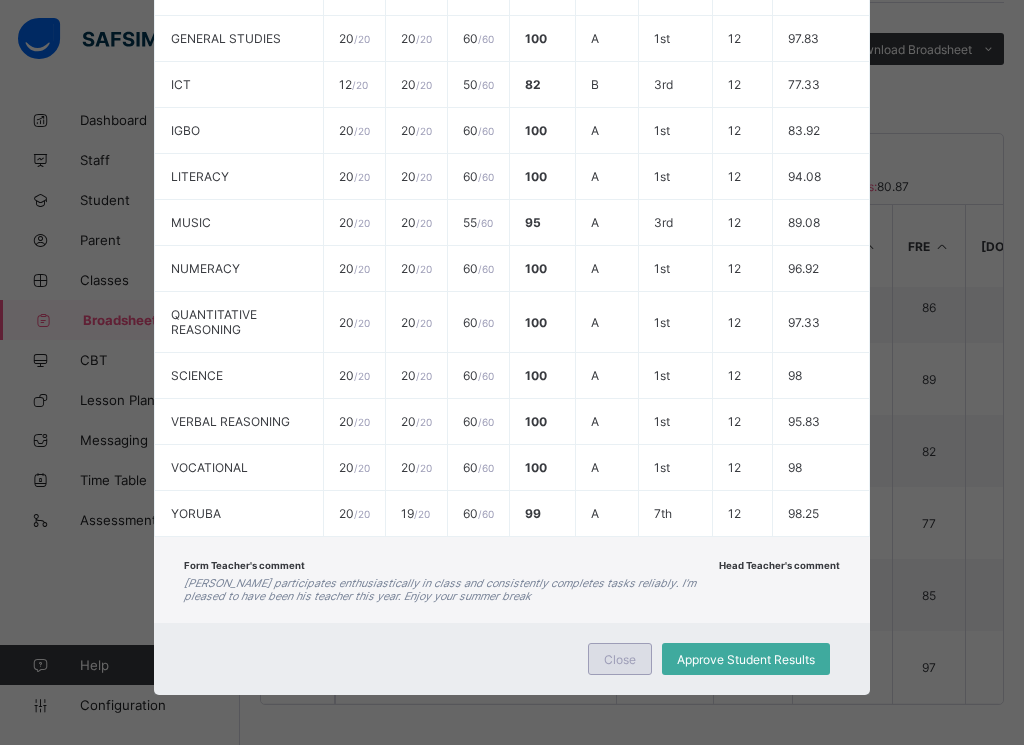 click on "Close" at bounding box center [620, 659] 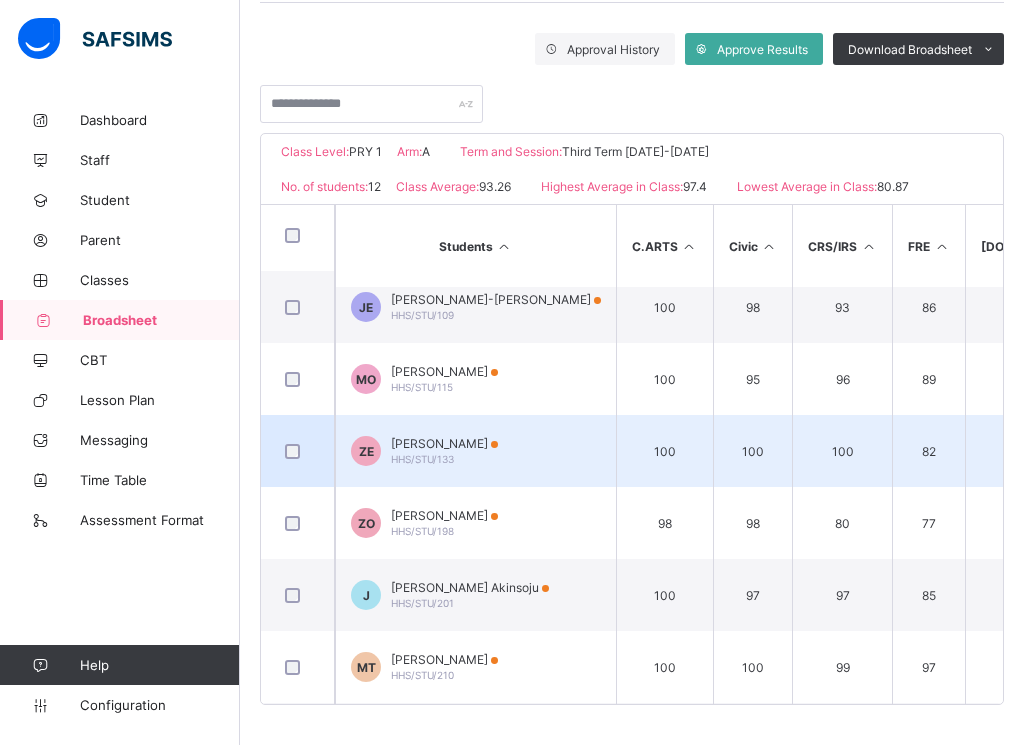click on "ZE Zara  Edwin   HHS/STU/133" at bounding box center (475, 451) 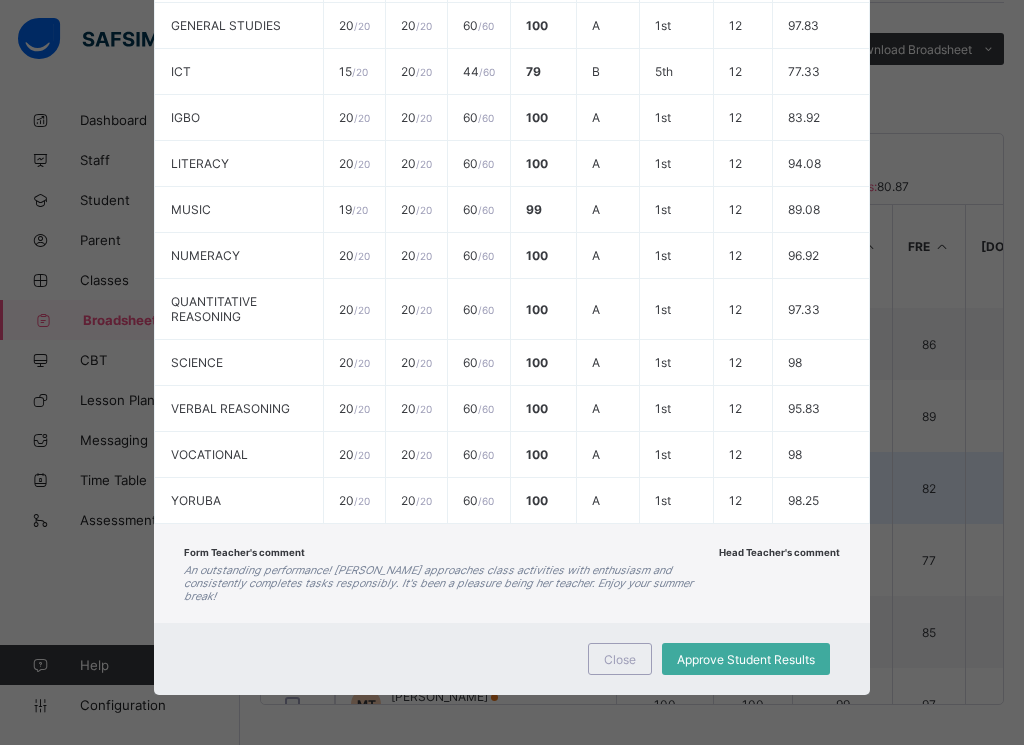 scroll, scrollTop: 120, scrollLeft: 0, axis: vertical 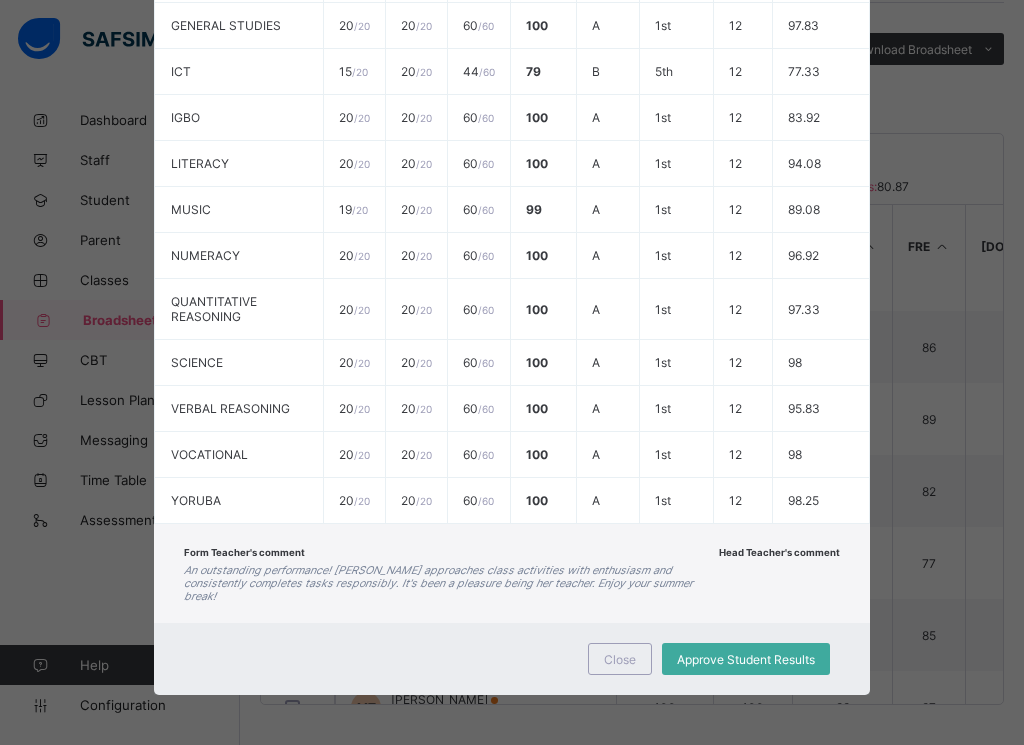 click on "ZE   HHS/STU/133     Zara  Edwin     PRY 1 A   Pending END OF TERM View Reportsheet     Position         2       /12         Final Grade         A         Total Score         1460         Final Average         97.33         No. of Subjects         15         No. in Class         12         Class Average         93.26         High. Average in Class         97.4         Low. Average in Class         80.87     Assessments     Subjects       CA 1     CA 2     Exam       Total         Grade         Position         Out of         Class average       CIVIC  EDUCATION      20 / 20     20 / 20     60 / 60     100     A     1st     12     97.67     CREATIVE ARTS     20 / 20     20 / 20     60 / 60     100     A     1st     12     98.17     CRS/IRS     20 / 20     20 / 20     60 / 60     100     A     1st     12     91.92     FRENCH     14 / 20     20 / 20     48 / 60     82     B     8th     12     84.5     GENERAL STUDIES     20 / 20     20 / 20     60 / 60     100     A     1st     12     97.83     ICT     15 / 20" at bounding box center (512, 372) 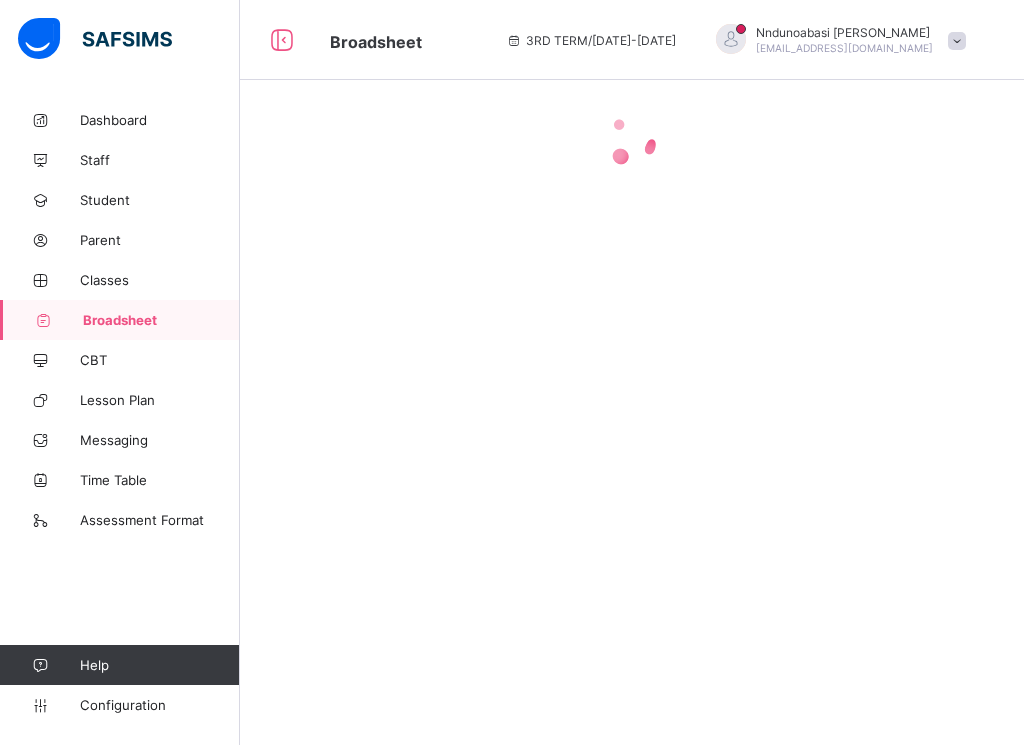scroll, scrollTop: 0, scrollLeft: 0, axis: both 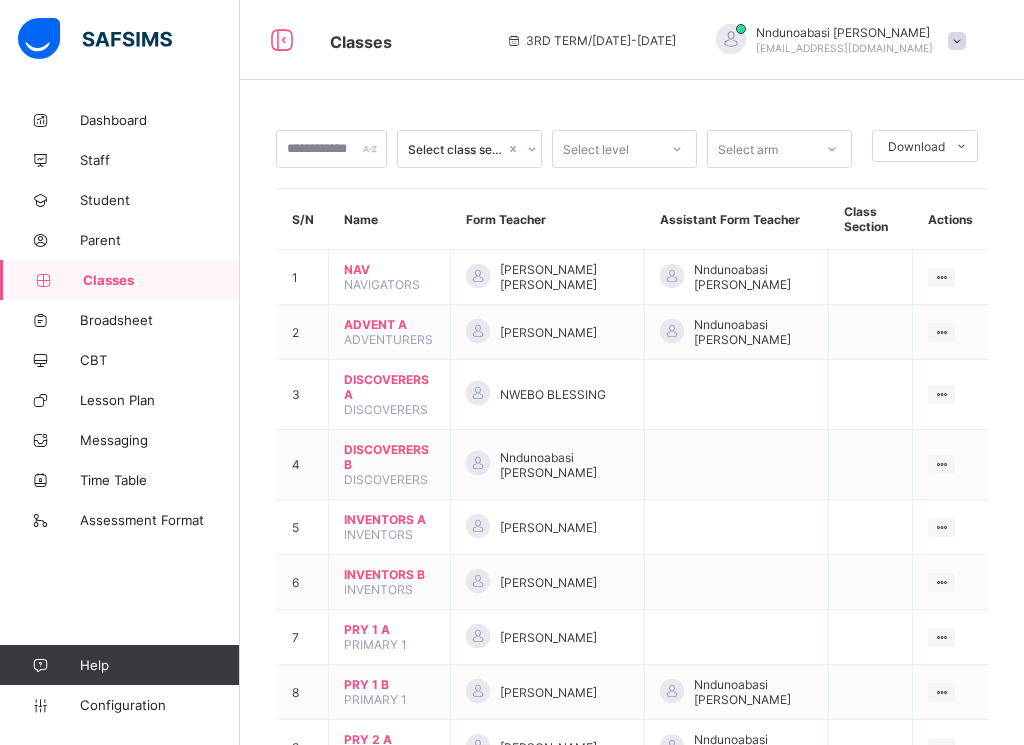 click on "Broadsheet" at bounding box center (160, 320) 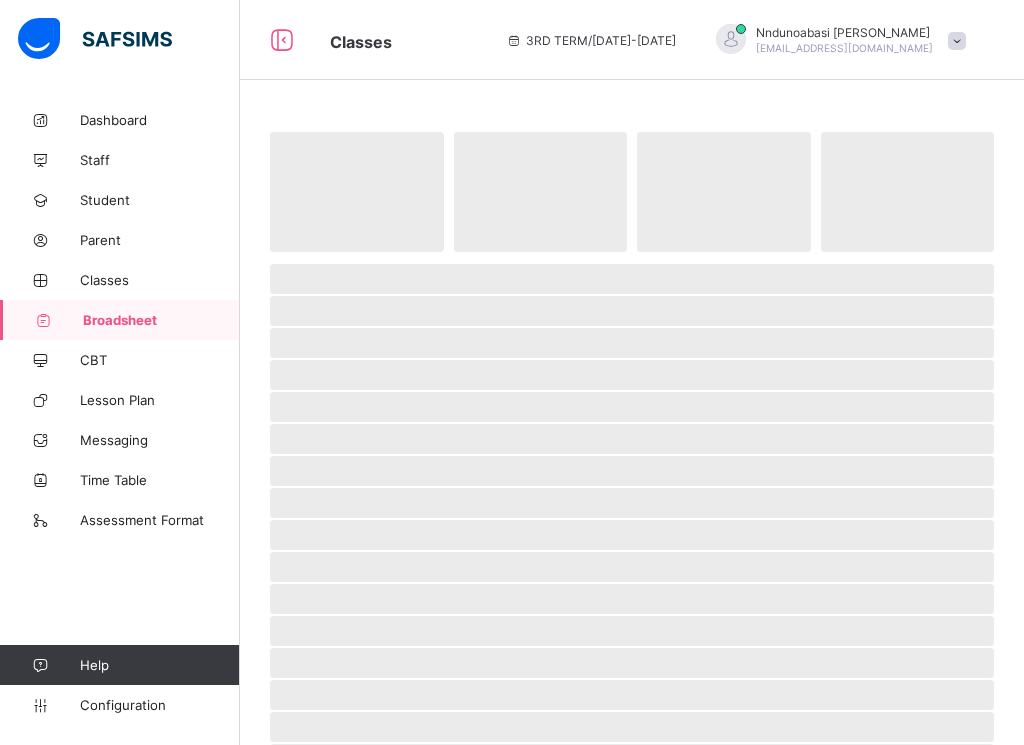 click on "Broadsheet" at bounding box center (161, 320) 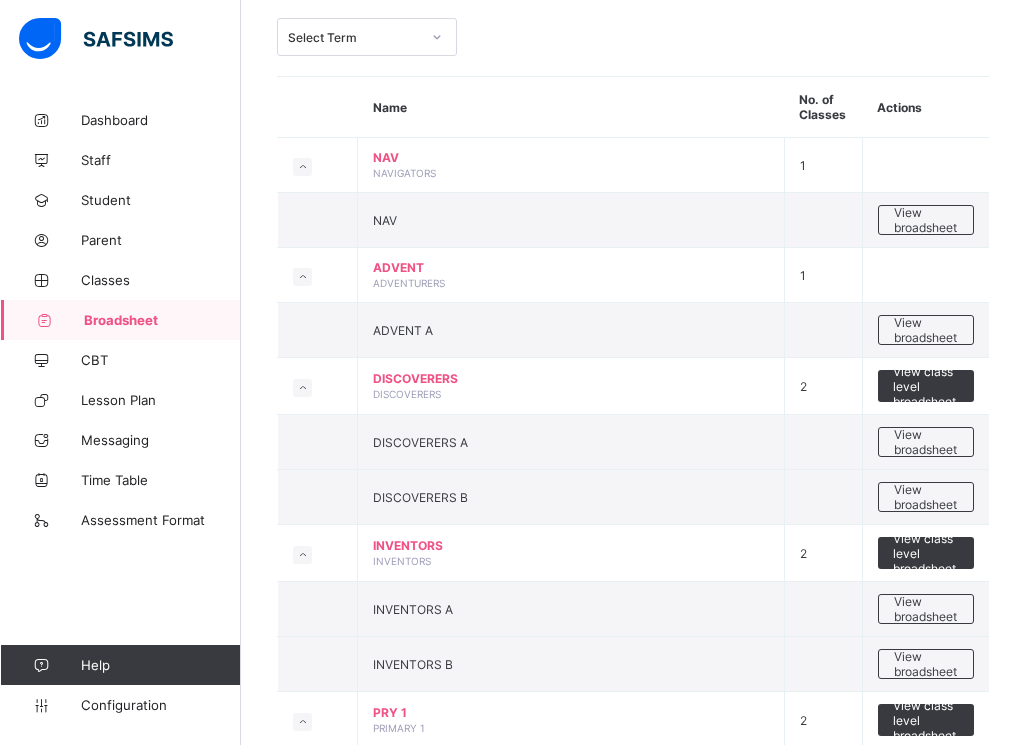 scroll, scrollTop: 183, scrollLeft: 0, axis: vertical 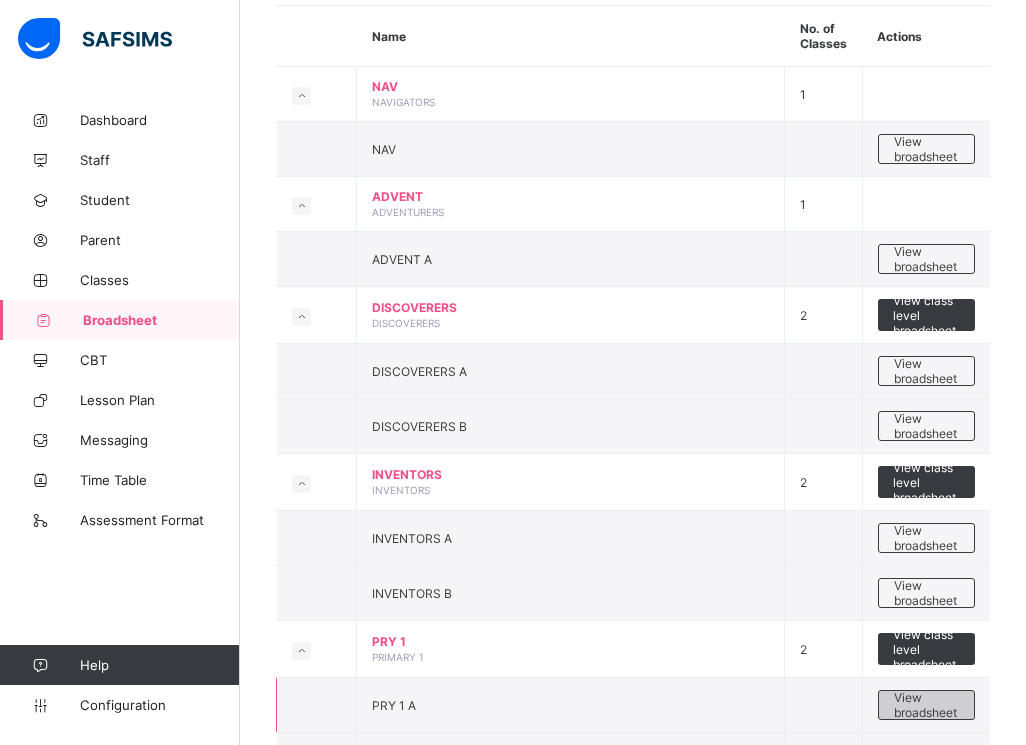 click on "View broadsheet" at bounding box center (926, 705) 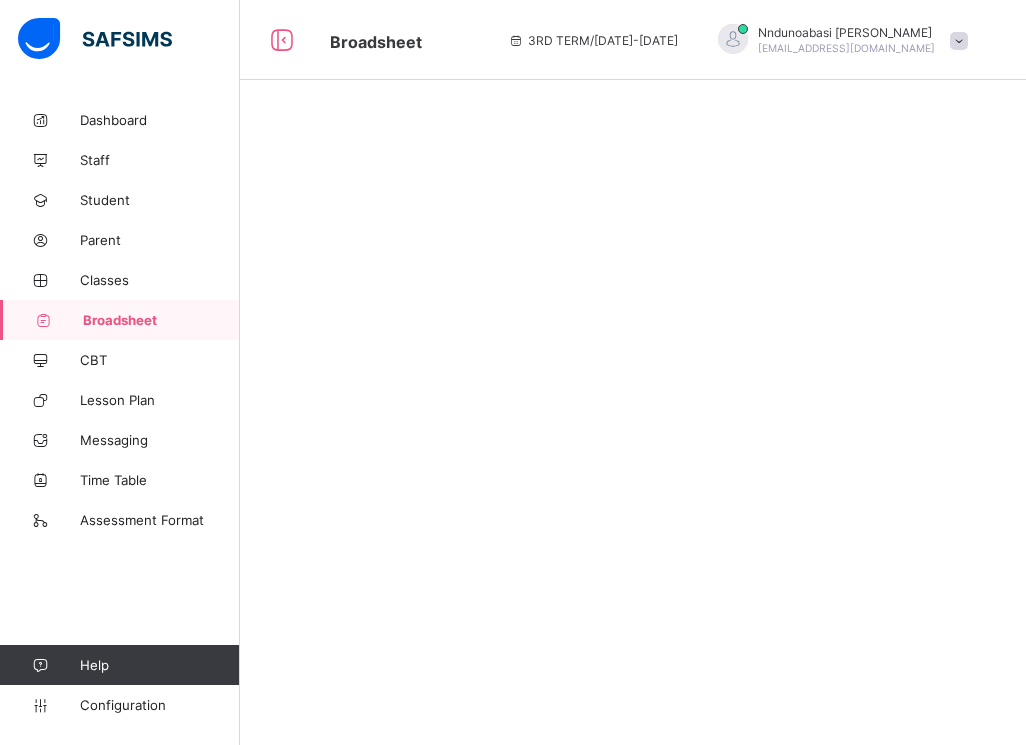 scroll, scrollTop: 0, scrollLeft: 0, axis: both 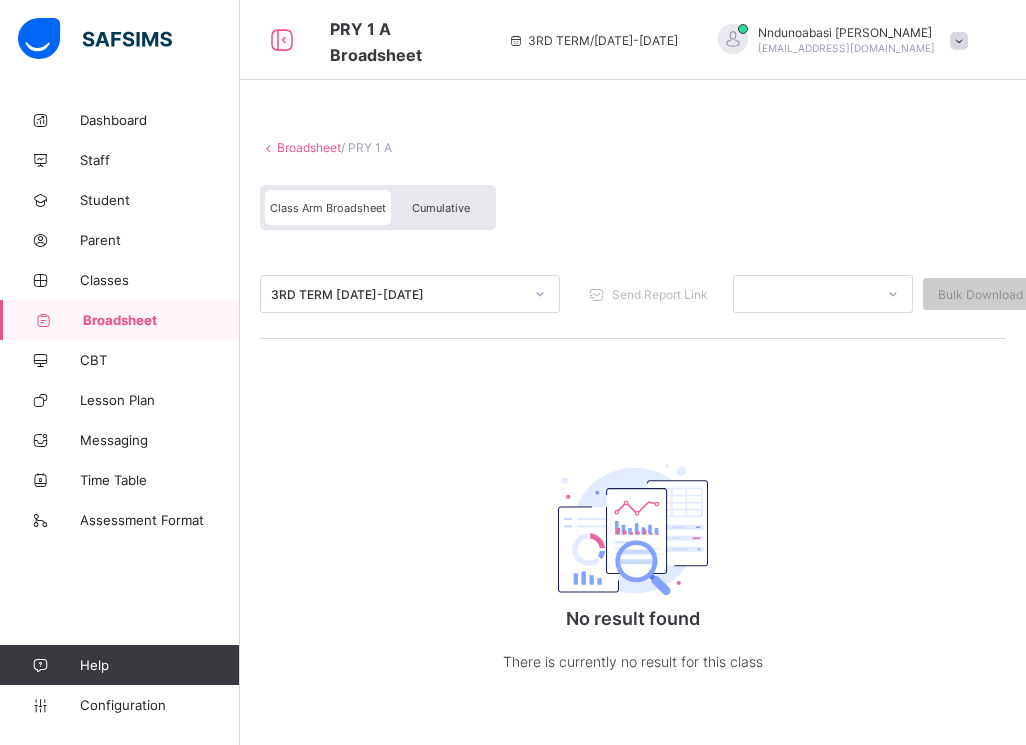 click on "Broadsheet  / PRY 1 A Class Arm Broadsheet Cumulative 3RD TERM 2024-2025 Send Report Link Bulk Download Reportsheet No result found There is currently no result for this class × Download Broadsheet Excel Please select the Assessment you want to download the broadsheet for: ALL Cancel Download           undefined undefined   Pending View Reportsheet     Position               /undefined         Final Grade                 Total Score                 Final Average                 No. of Subjects                 No. in Class                 Class Average                 High. Average in Class                 Low. Average in Class             Assessments     Subjects         Total         Grade         Position         Out of         Class average     Form Teacher's comment   Head Teacher's comment   Close   Approve Student Results             PRY 1 A Approve Student Results Form Teacher's comment   Head Teacher's comment   Close" at bounding box center [633, 427] 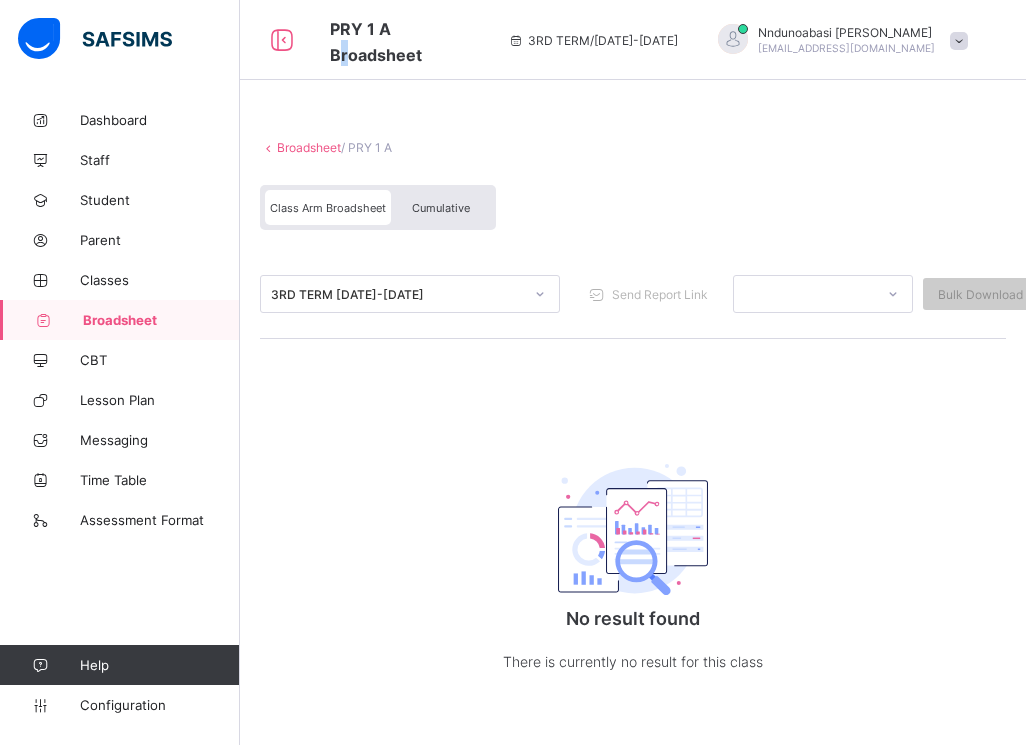 click on "PRY 1 A Broadsheet   3RD TERM  /  2024-2025   Nndunoabasi   Akpan ndshuga@gmail.com" at bounding box center (513, 40) 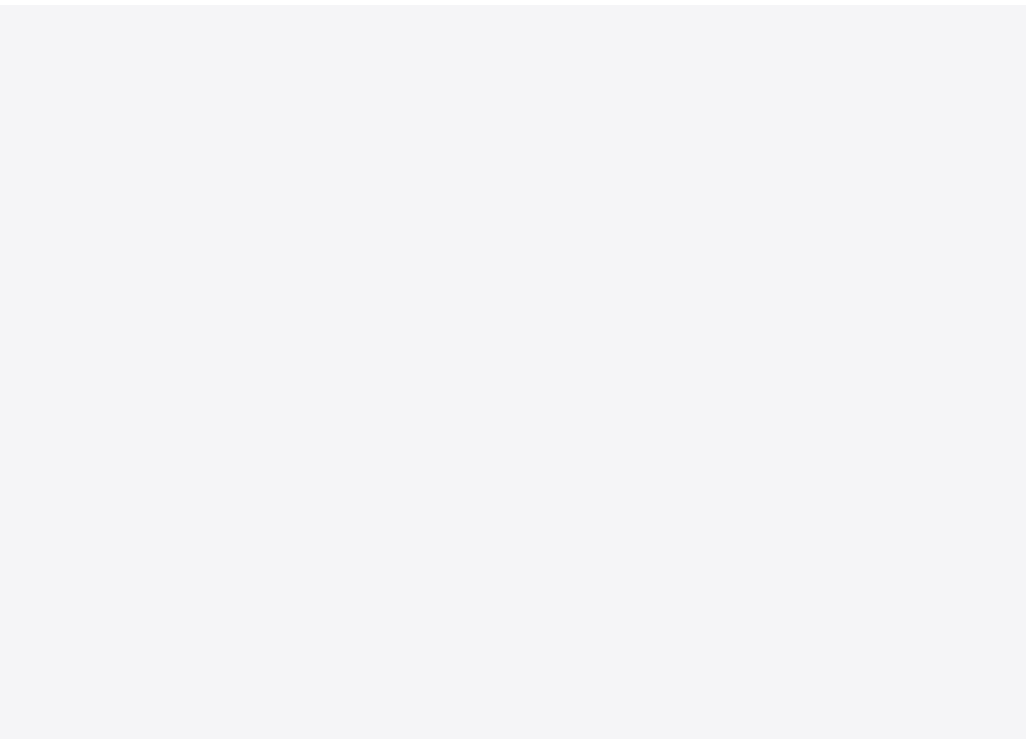 scroll, scrollTop: 0, scrollLeft: 0, axis: both 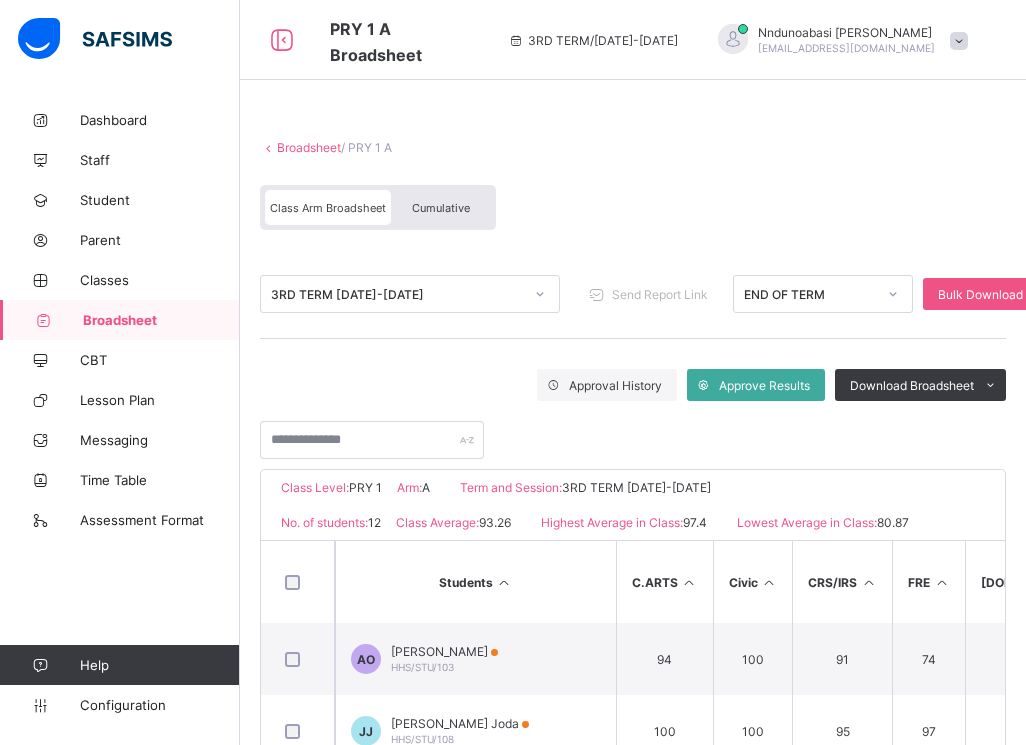 click on "Cumulative" at bounding box center (441, 207) 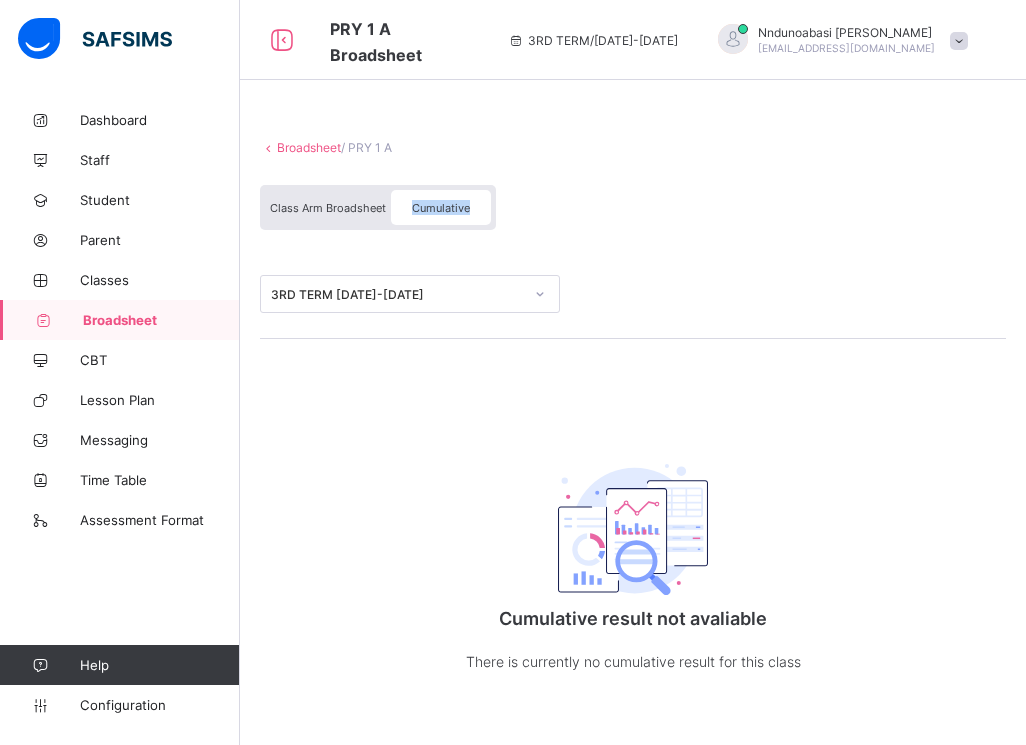 click on "Class Arm Broadsheet" at bounding box center (328, 208) 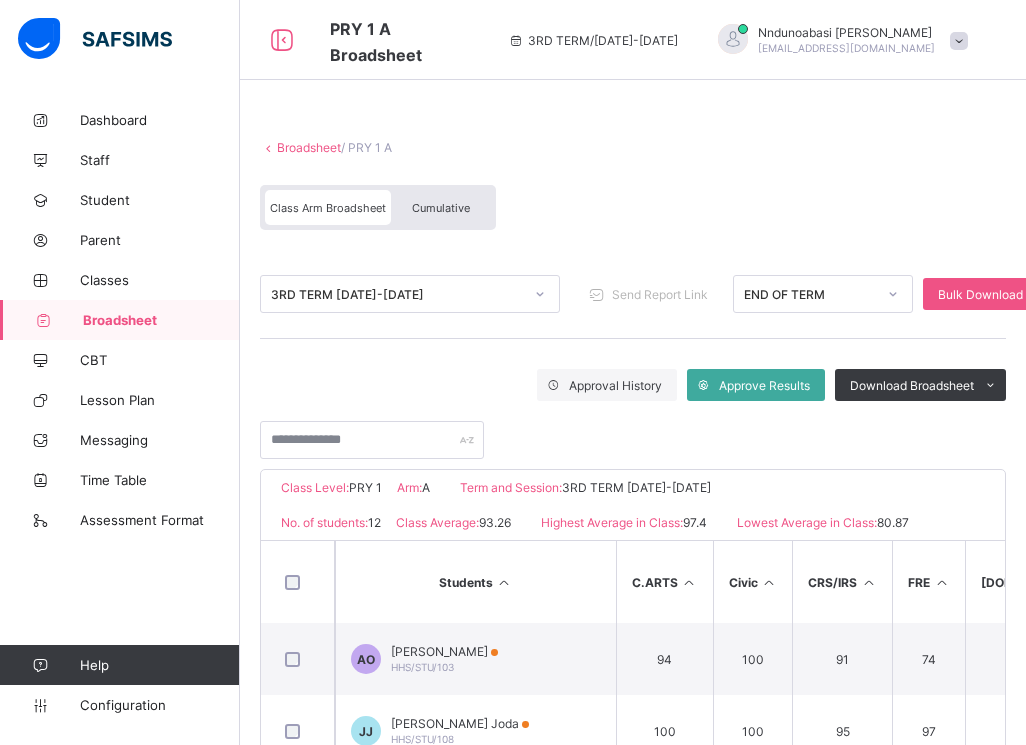 click on "3RD TERM  /  2024-2025" at bounding box center (593, 40) 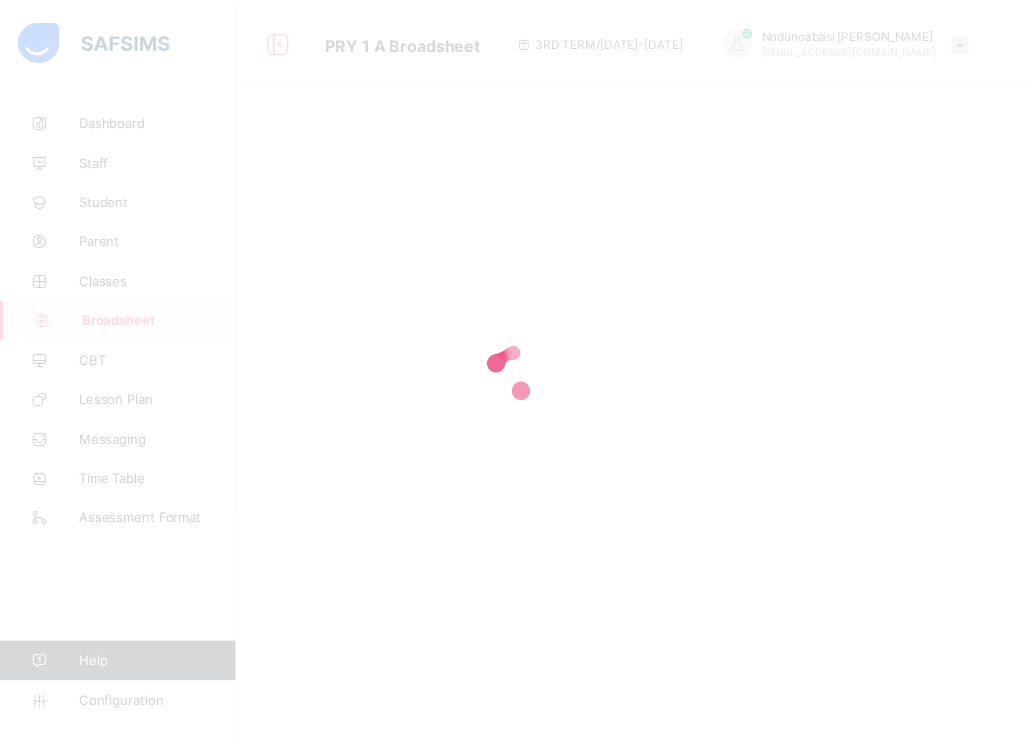 scroll, scrollTop: 0, scrollLeft: 0, axis: both 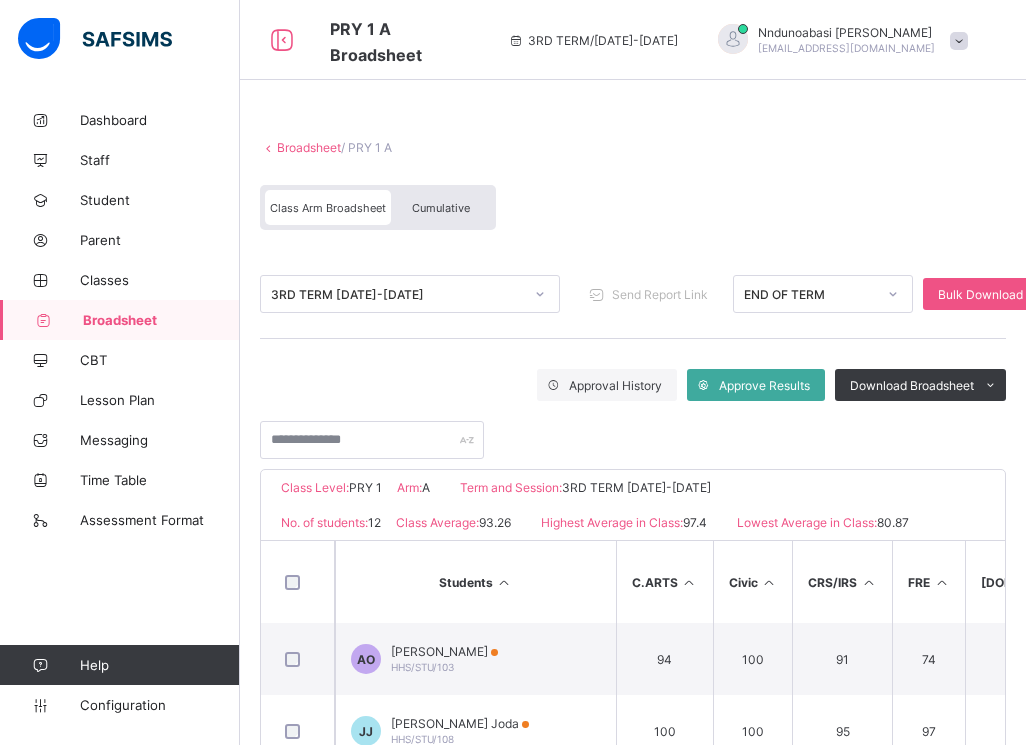 click on "Cumulative" at bounding box center [441, 208] 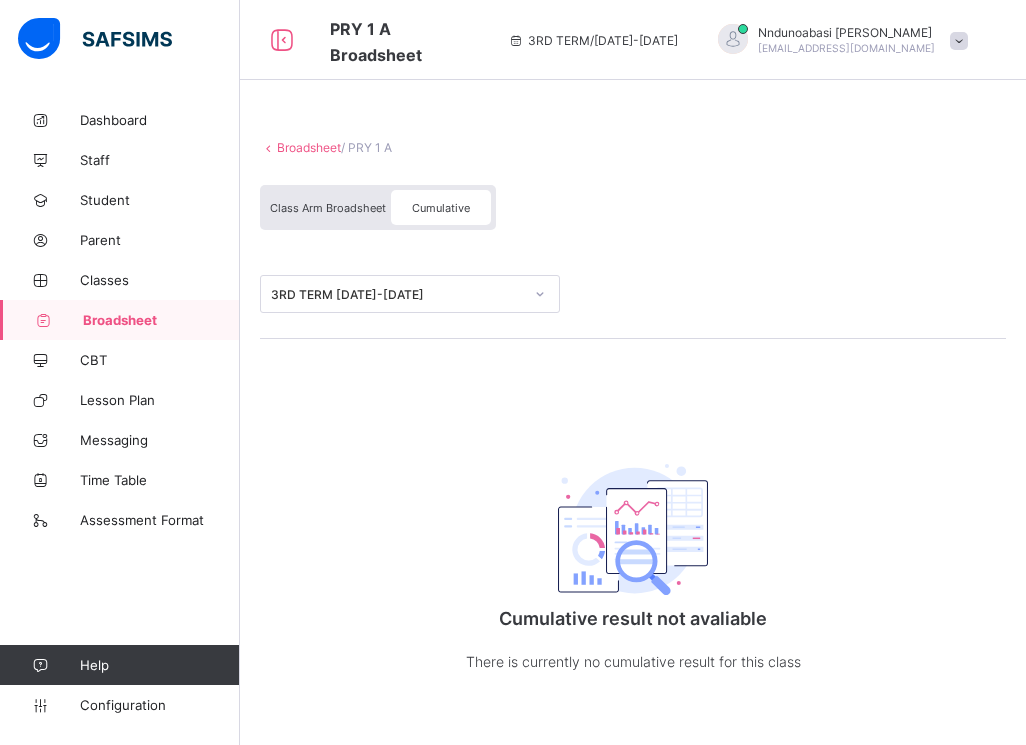 click 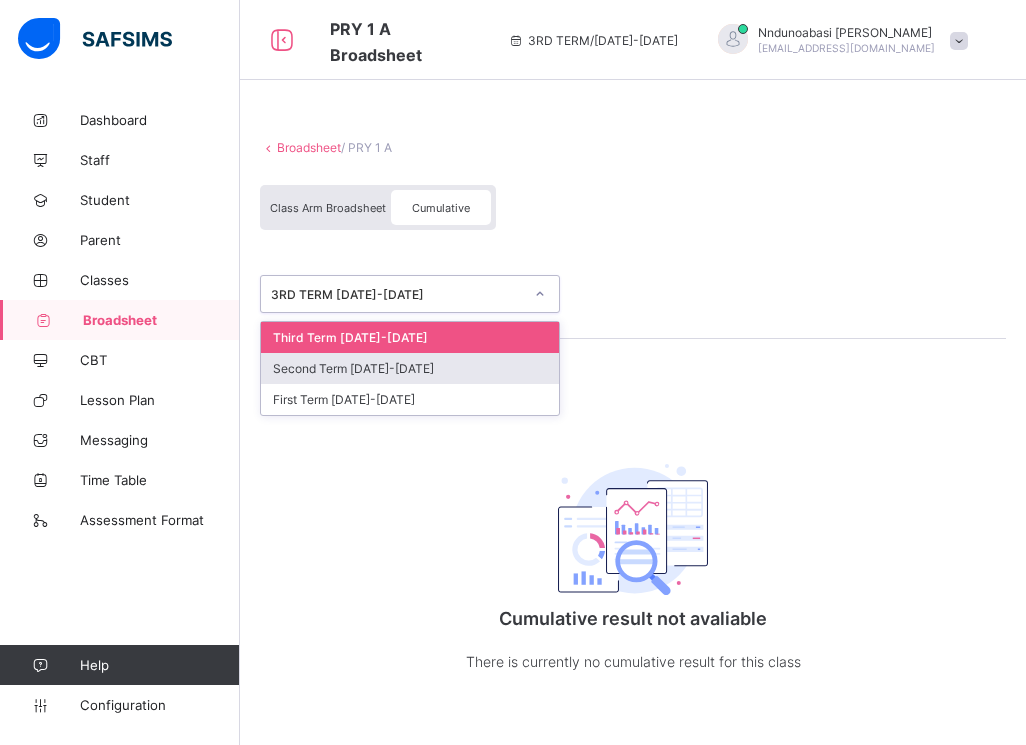 click on "Second Term [DATE]-[DATE]" at bounding box center [410, 368] 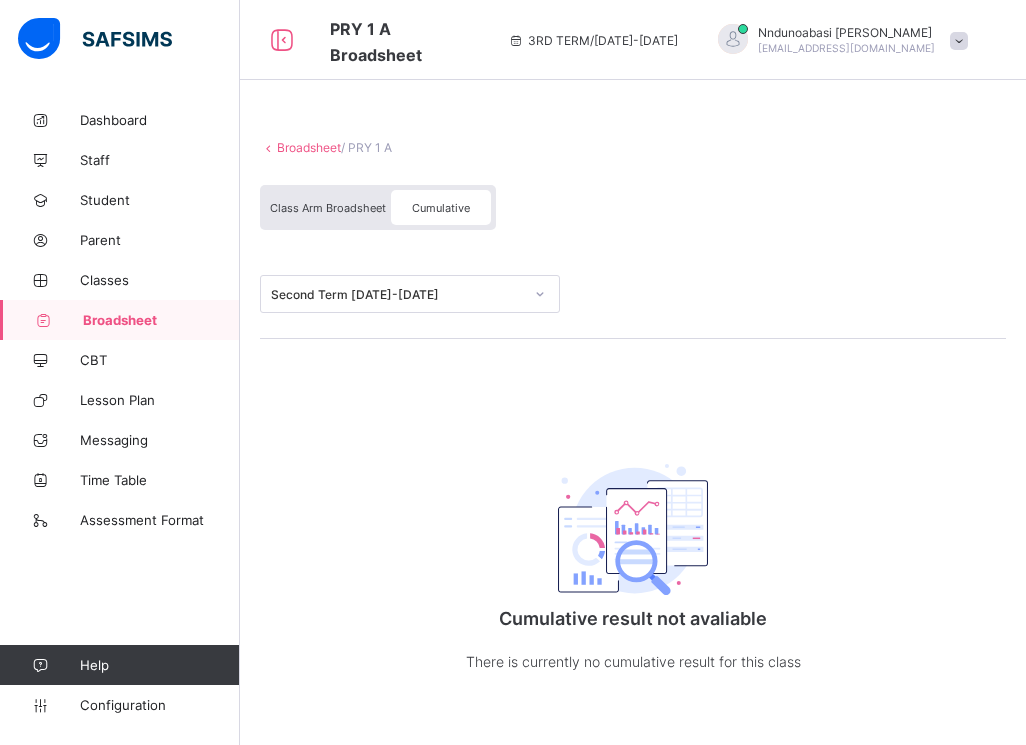 click on "Cumulative" at bounding box center [441, 208] 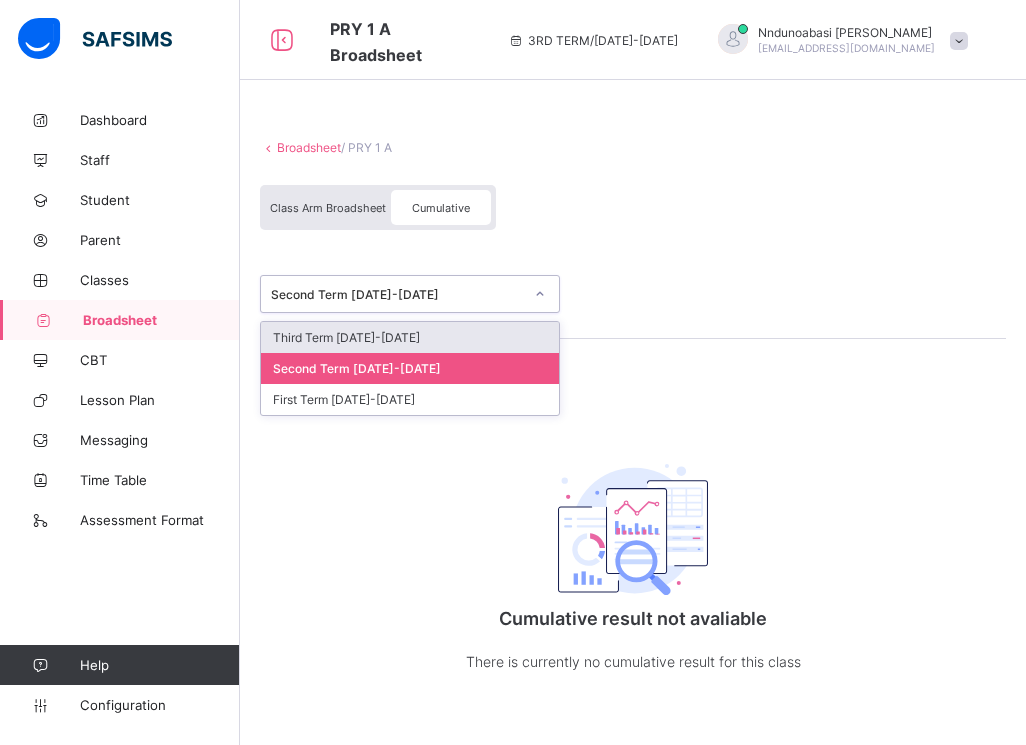 click 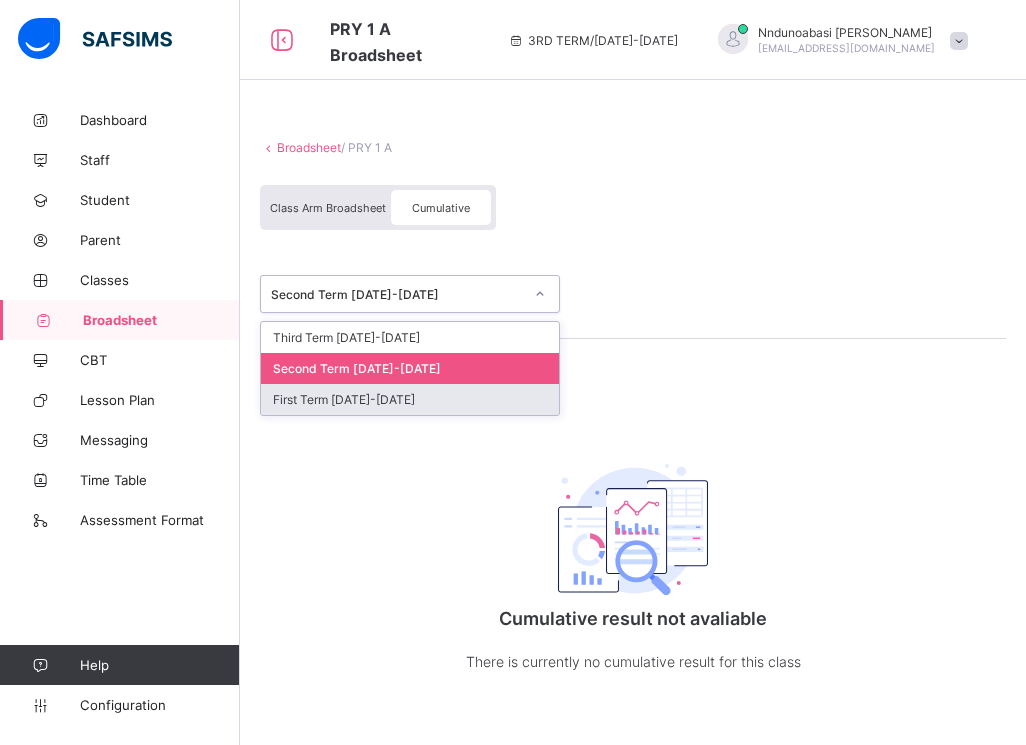 click on "First Term [DATE]-[DATE]" at bounding box center [410, 399] 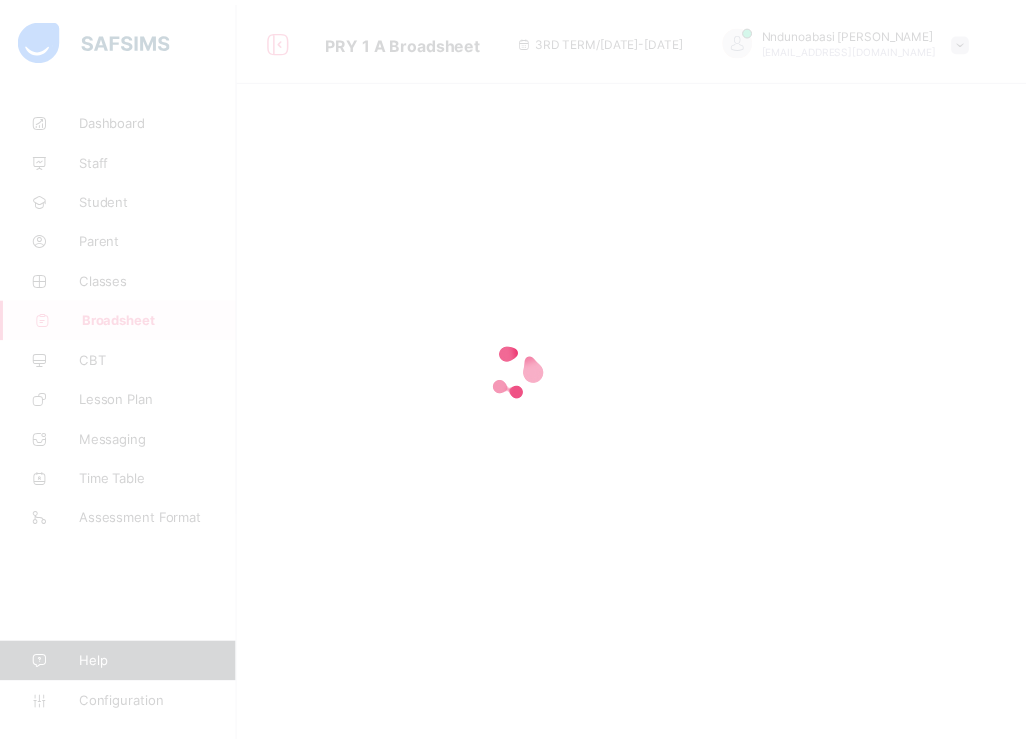 scroll, scrollTop: 0, scrollLeft: 0, axis: both 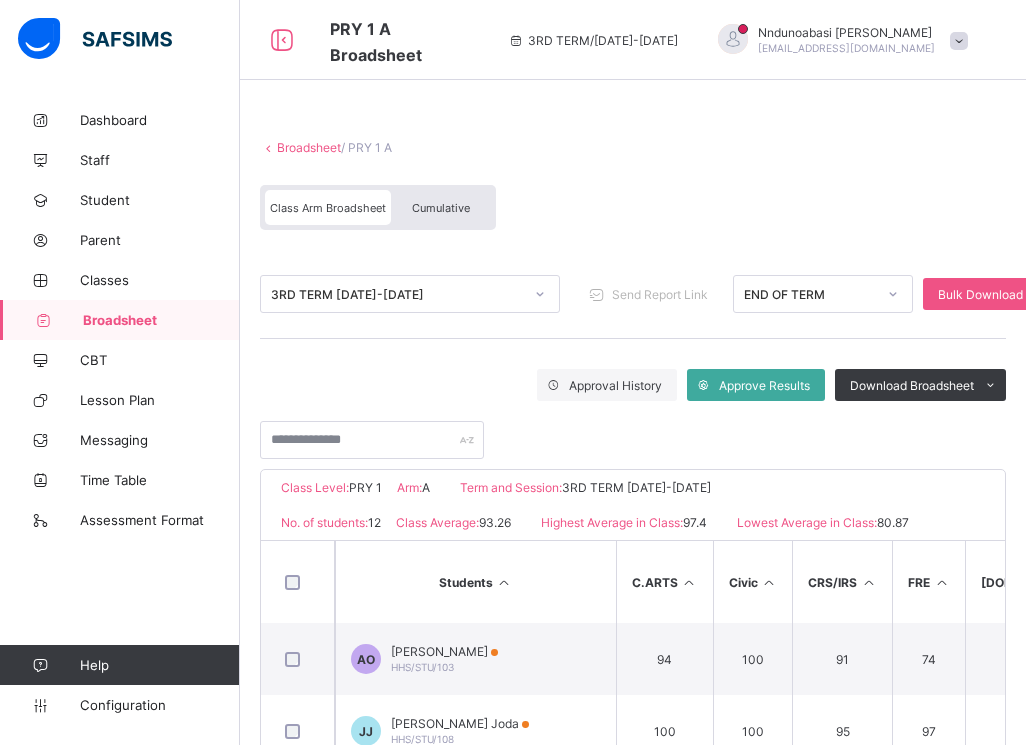 click on "Class Arm Broadsheet Cumulative" at bounding box center [633, 212] 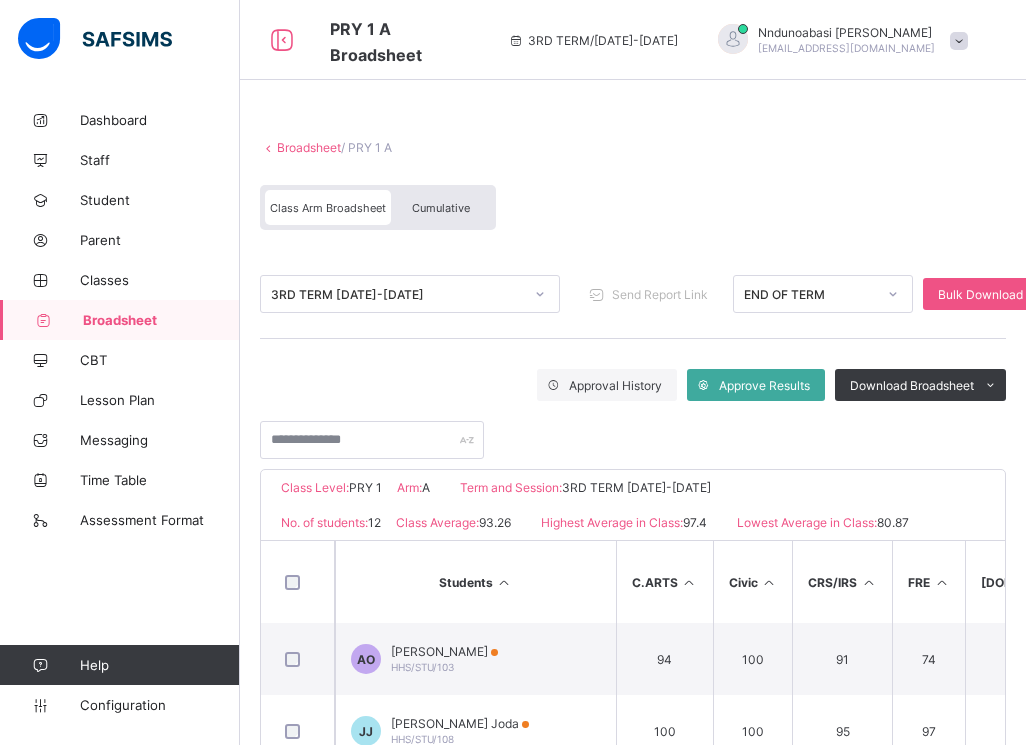 click on "Cumulative" at bounding box center [441, 208] 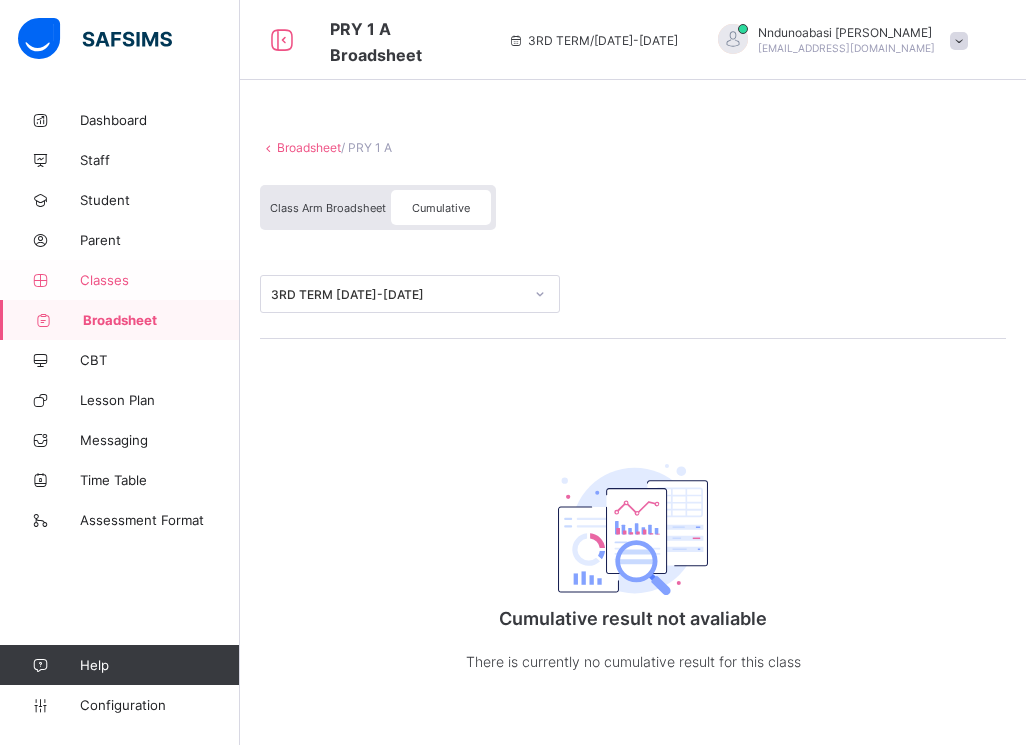 click on "Classes" at bounding box center (160, 280) 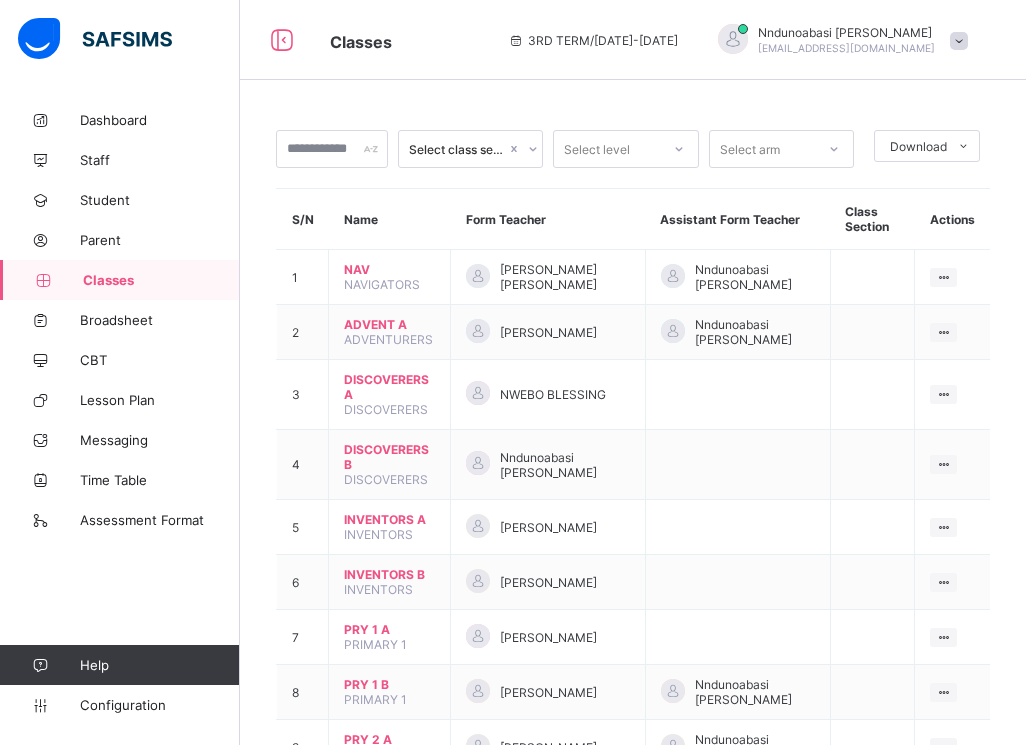 click on "Classes" at bounding box center (161, 280) 